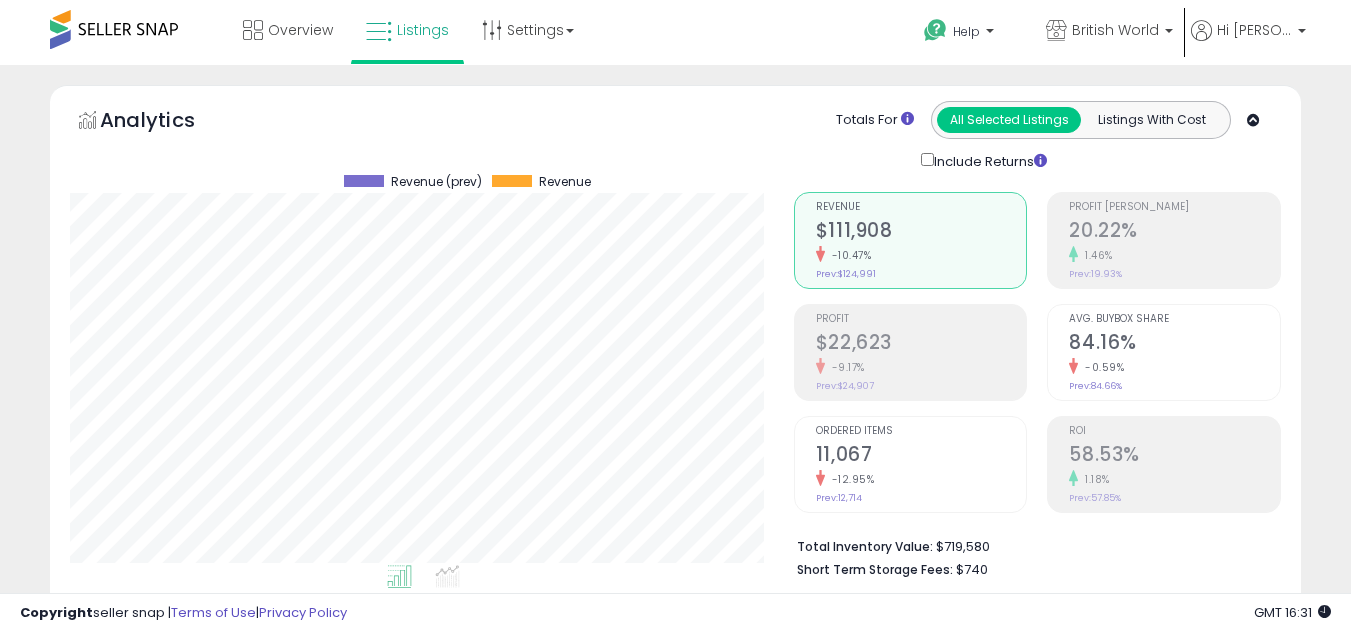 scroll, scrollTop: 280, scrollLeft: 0, axis: vertical 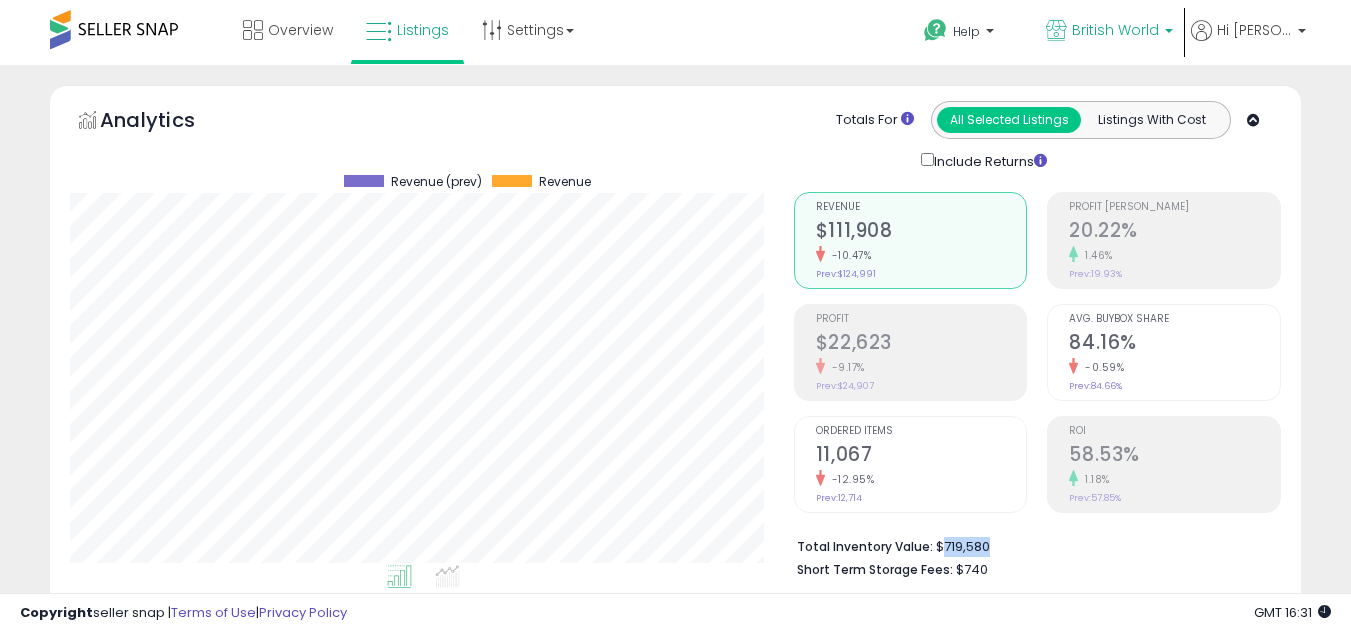 click on "British World" at bounding box center [1115, 30] 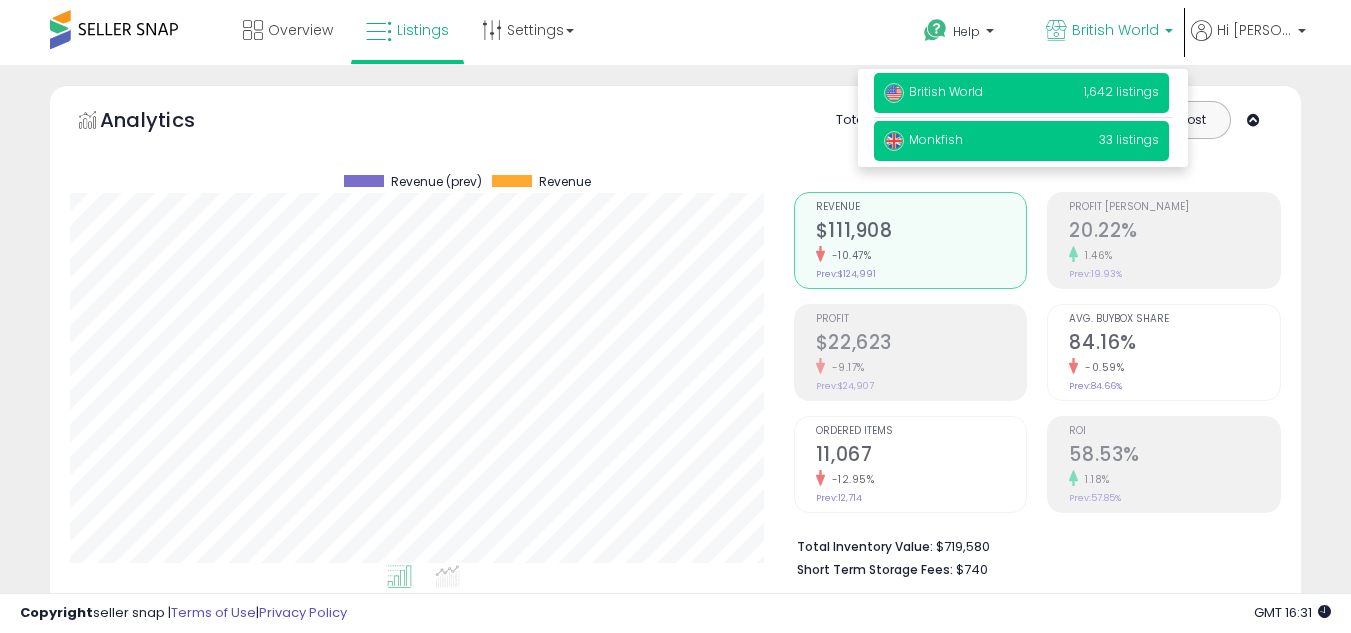 click on "Monkfish
33
listings" at bounding box center (1021, 141) 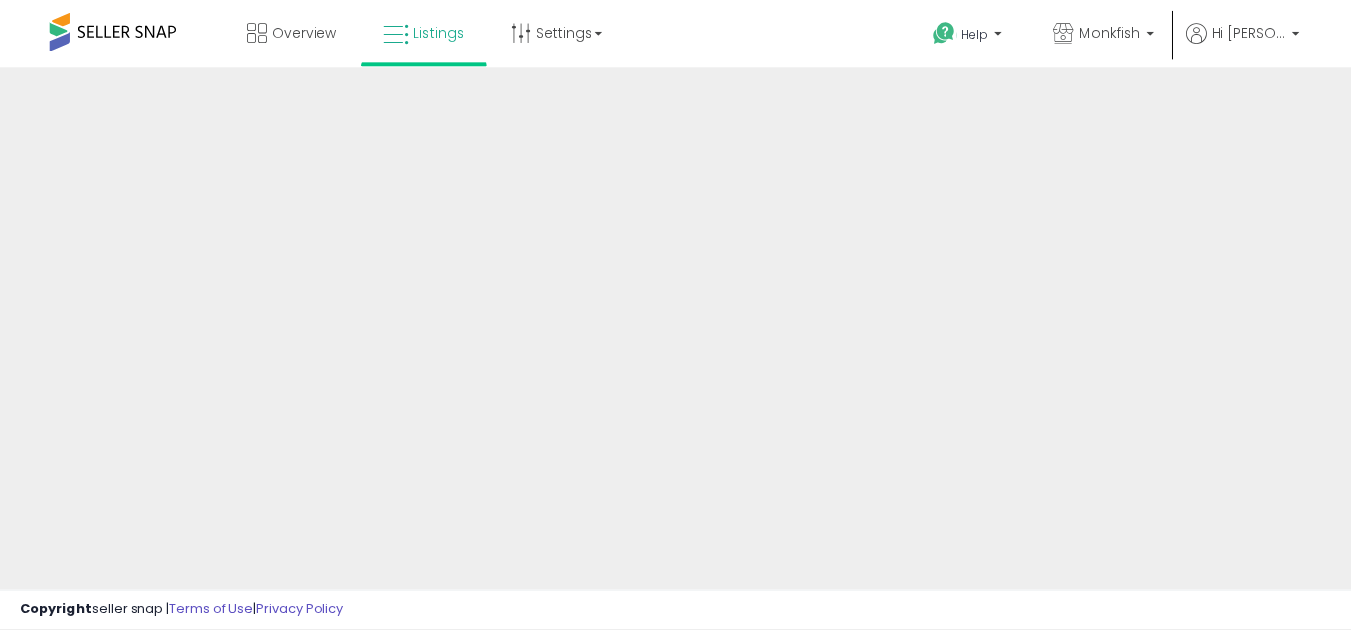 scroll, scrollTop: 0, scrollLeft: 0, axis: both 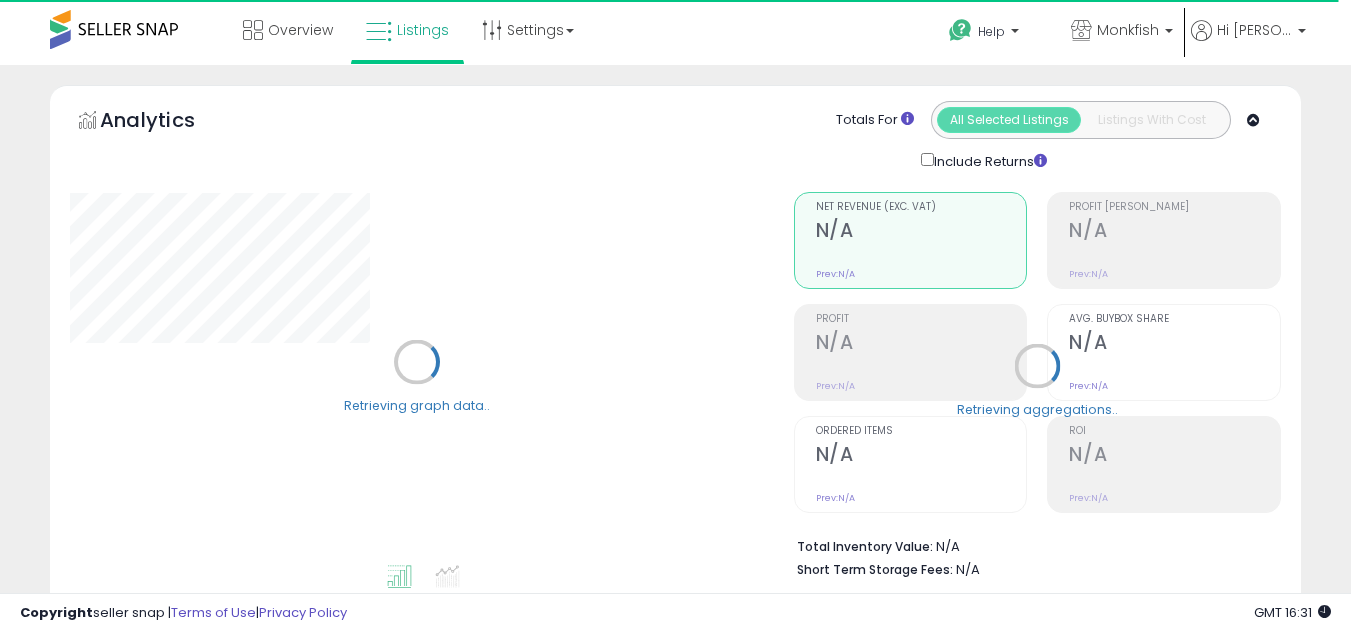 click on "**********" at bounding box center [675, 2682] 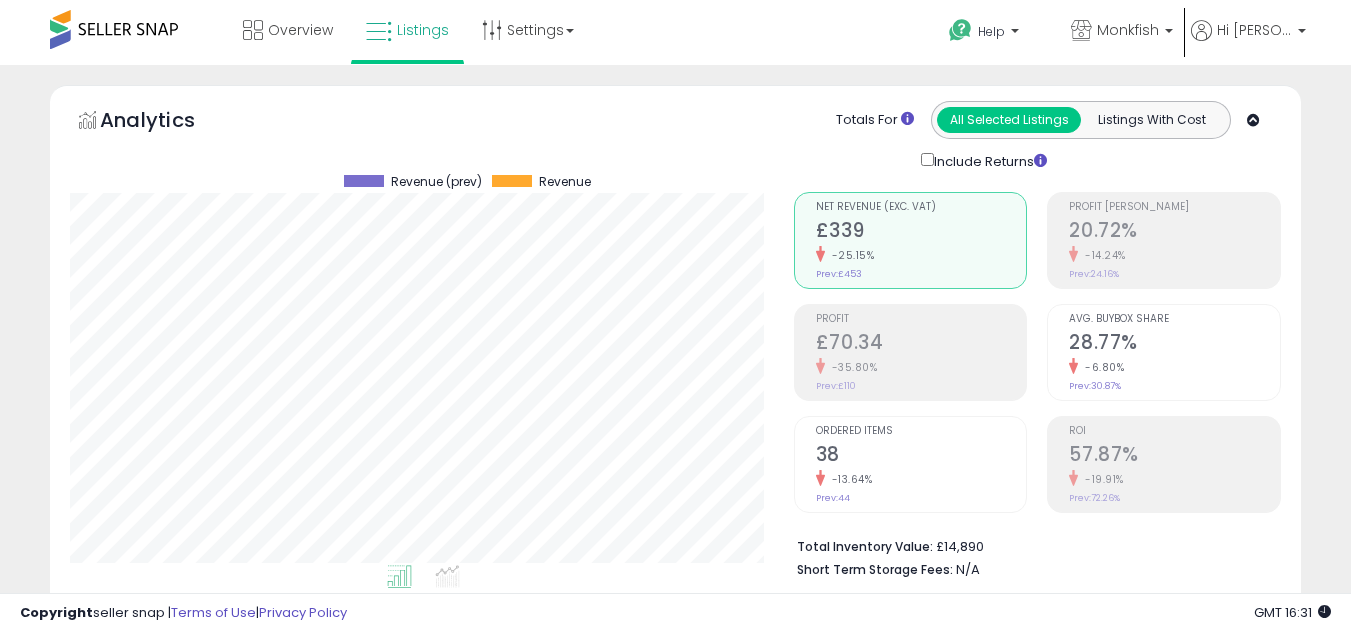 scroll, scrollTop: 999590, scrollLeft: 999276, axis: both 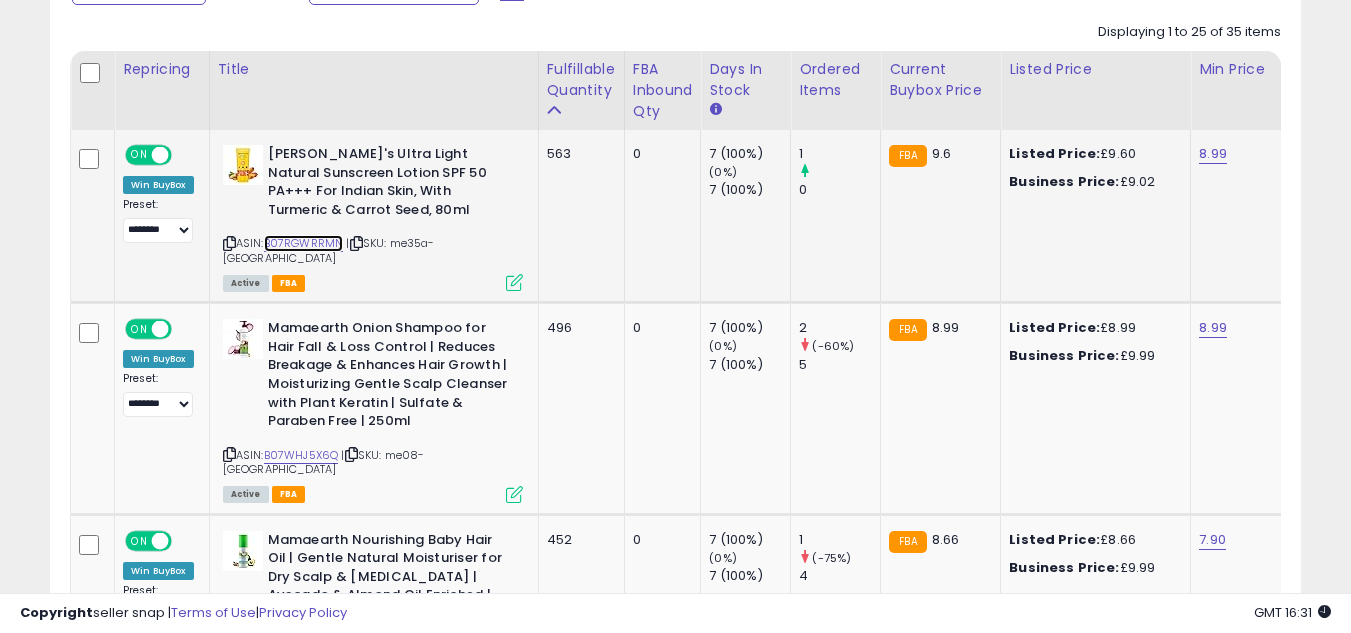 click on "B07RGWRRMN" at bounding box center [304, 243] 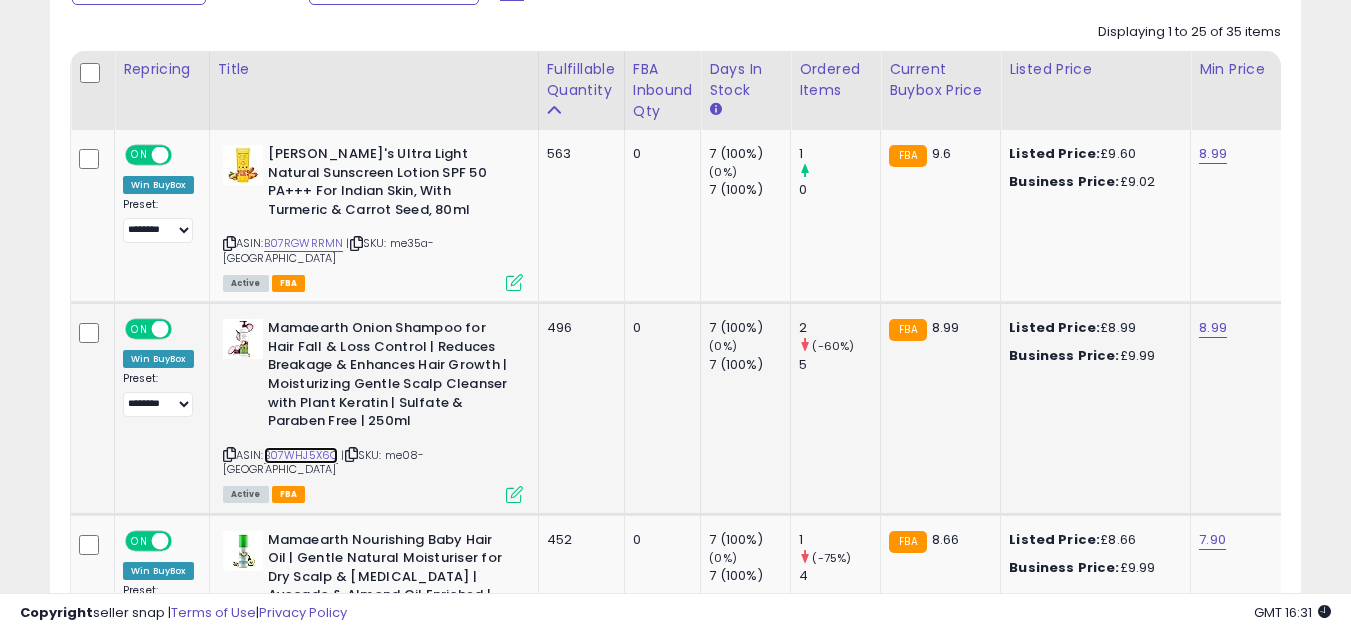 click on "B07WHJ5X6Q" at bounding box center (301, 455) 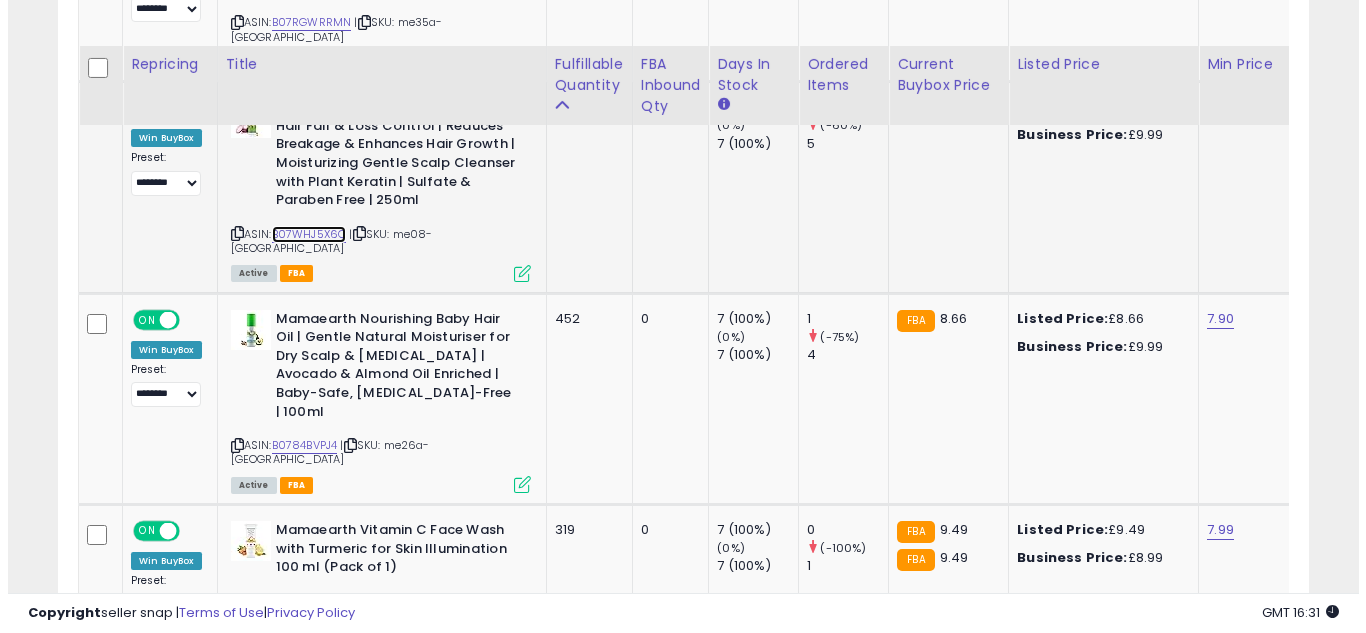 scroll, scrollTop: 1200, scrollLeft: 0, axis: vertical 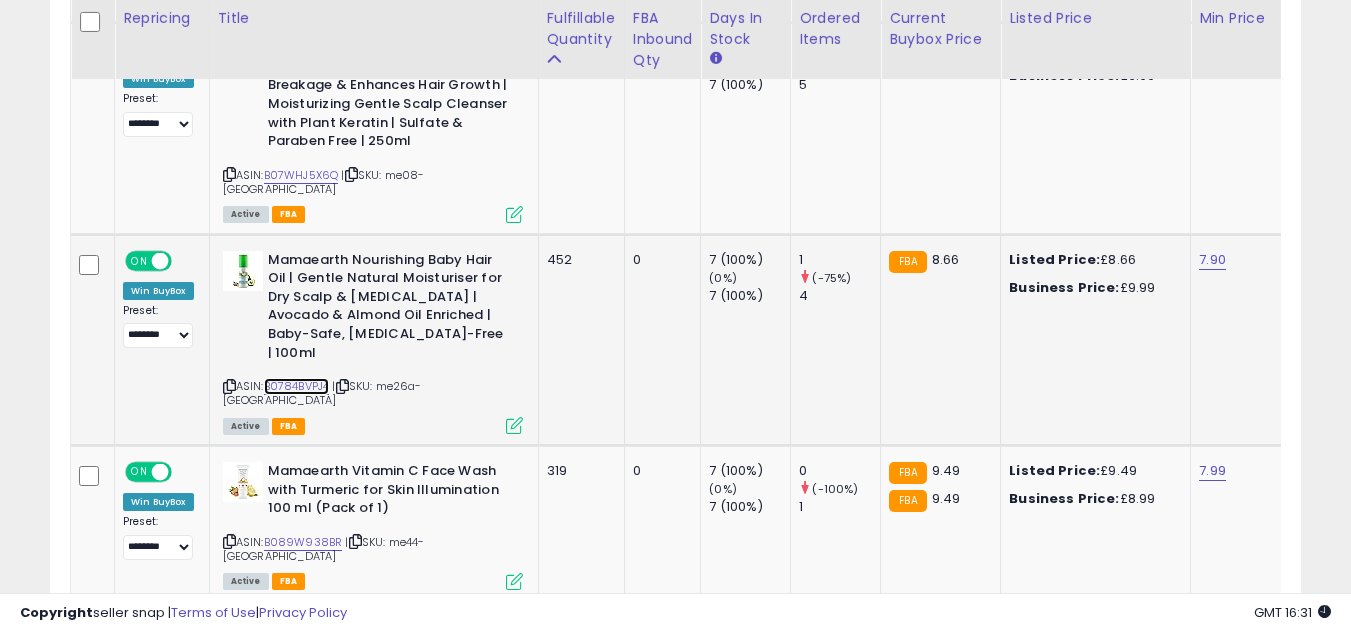 click on "B0784BVPJ4" at bounding box center [297, 386] 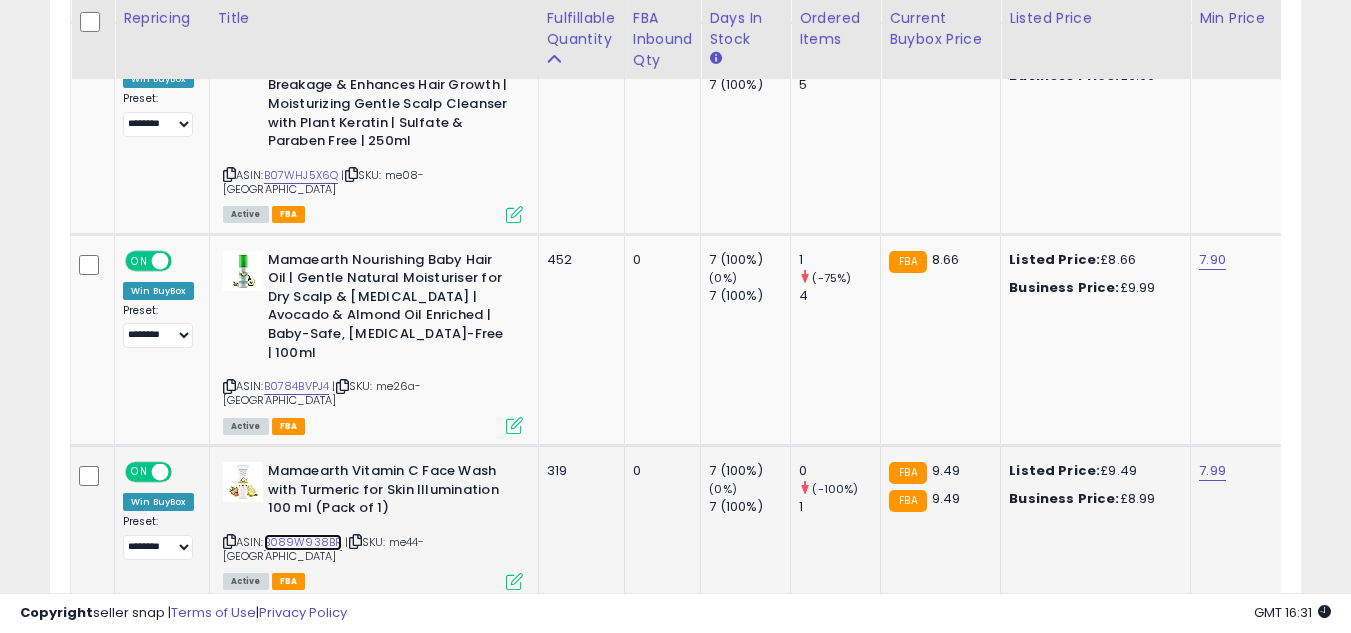 click on "B089W938BR" at bounding box center [303, 542] 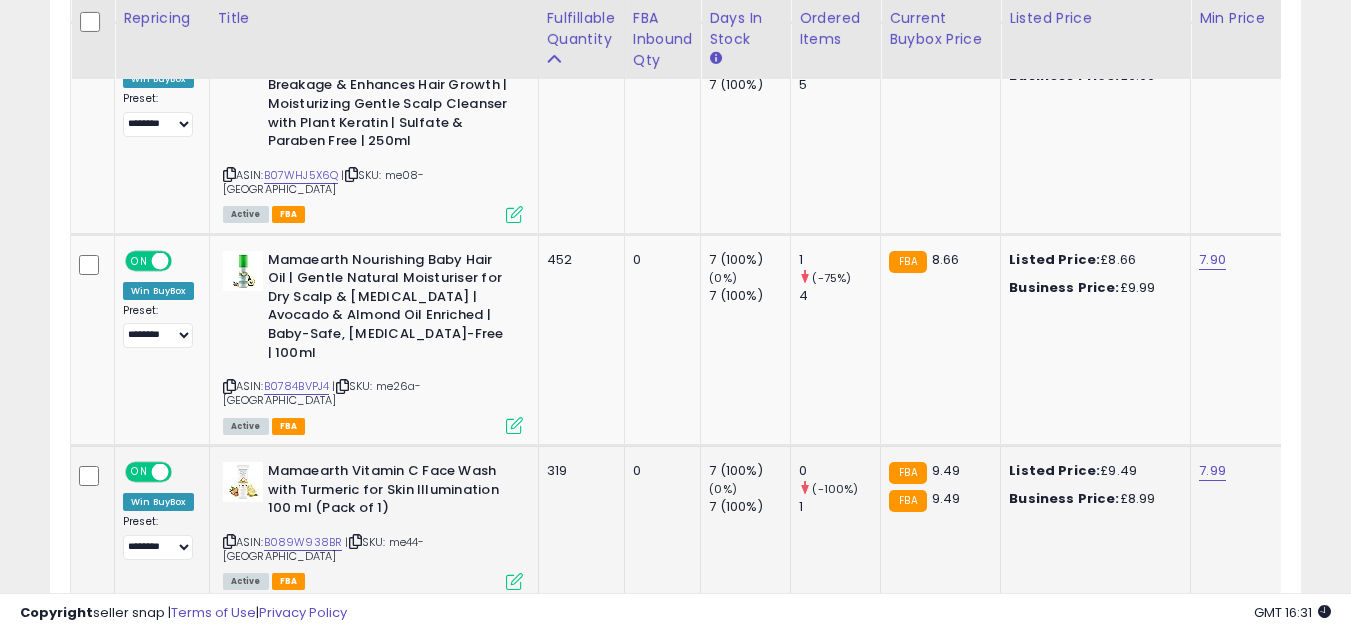 click on "|   SKU: me44-uk" at bounding box center [324, 549] 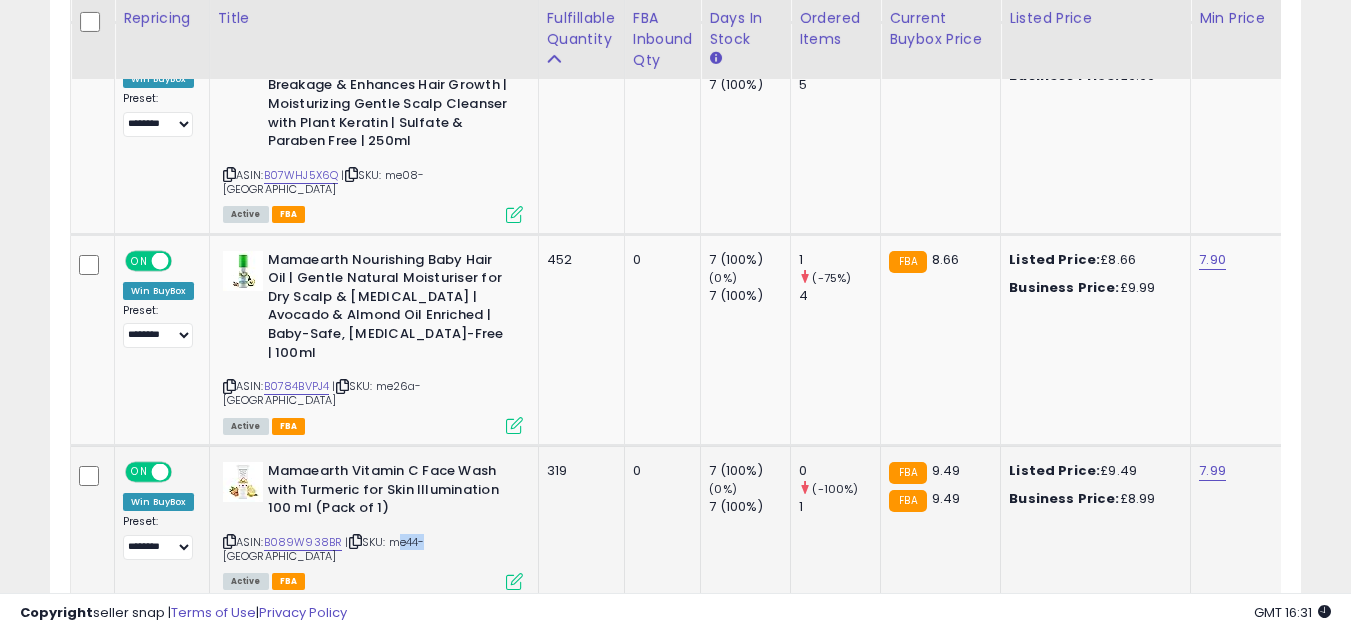 click on "|   SKU: me44-uk" at bounding box center [324, 549] 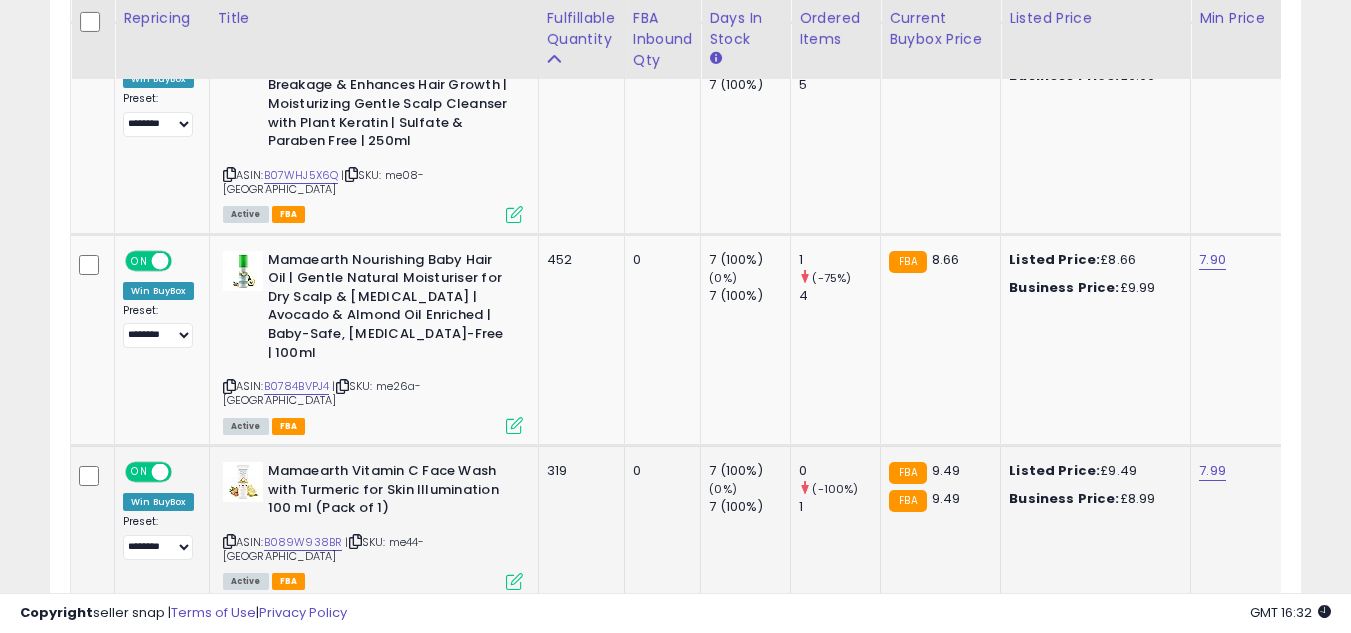 click at bounding box center [514, 581] 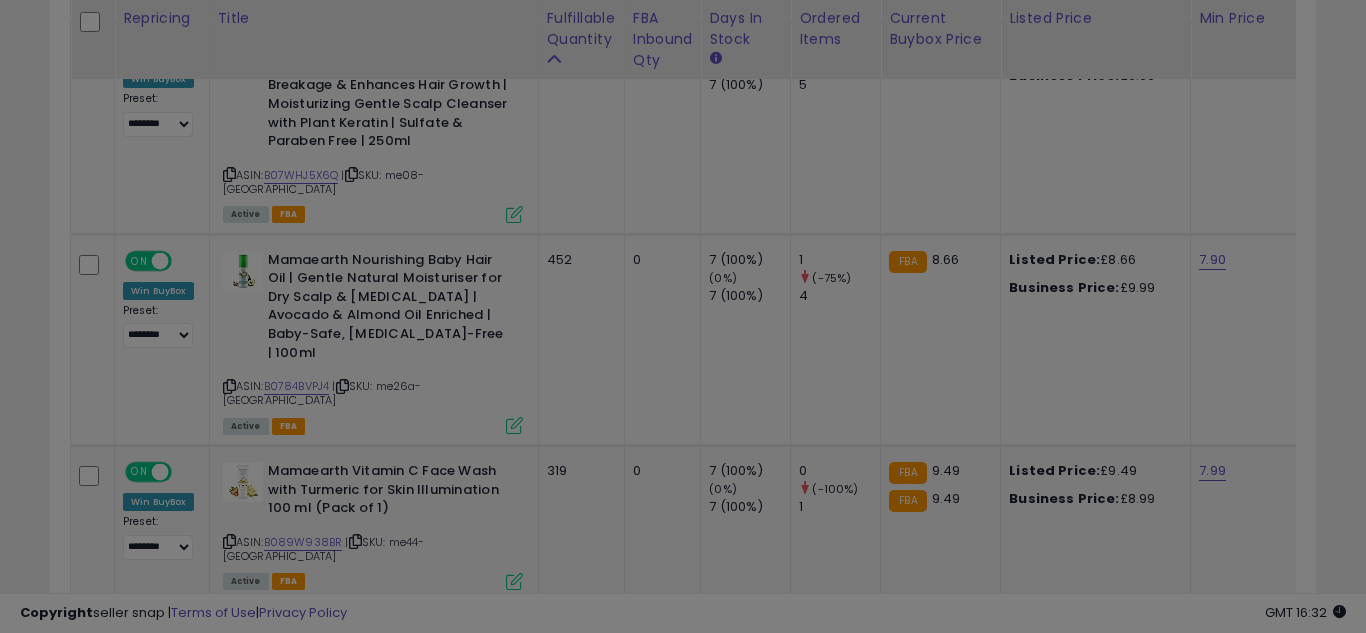 scroll, scrollTop: 999590, scrollLeft: 999267, axis: both 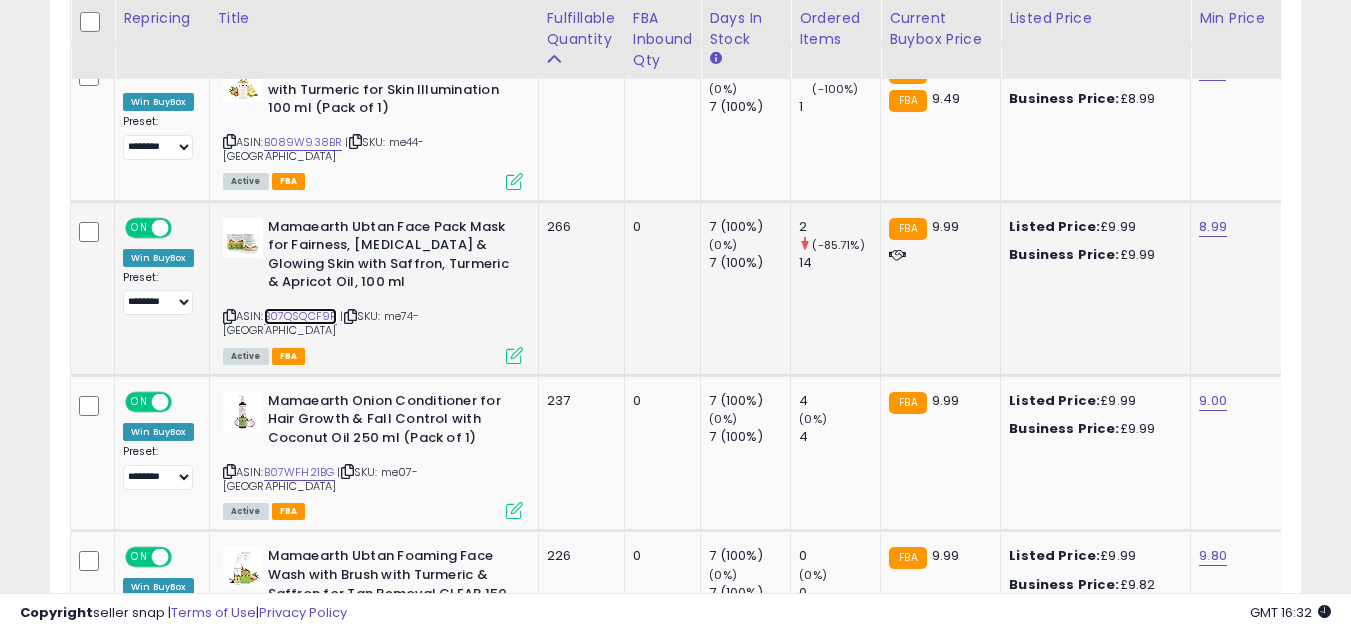 click on "B07QSQCF9R" at bounding box center [301, 316] 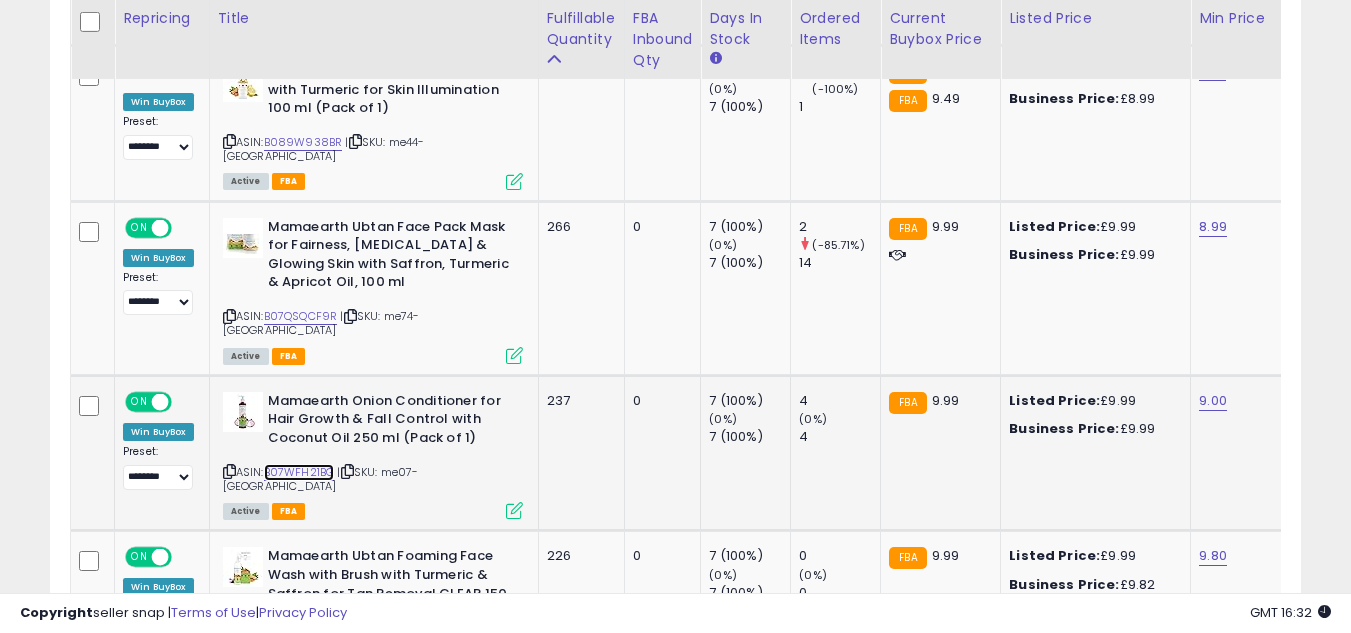 click on "B07WFH21BG" at bounding box center [299, 472] 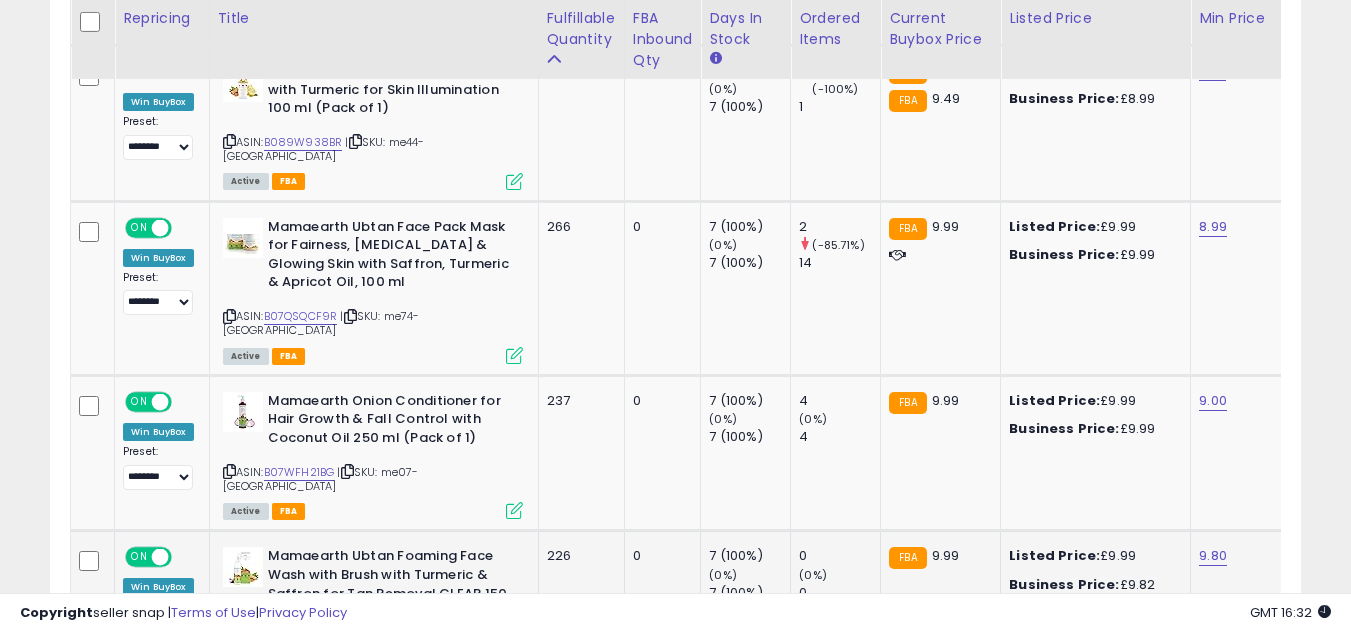 click on "B08Z85HC96" at bounding box center (303, 646) 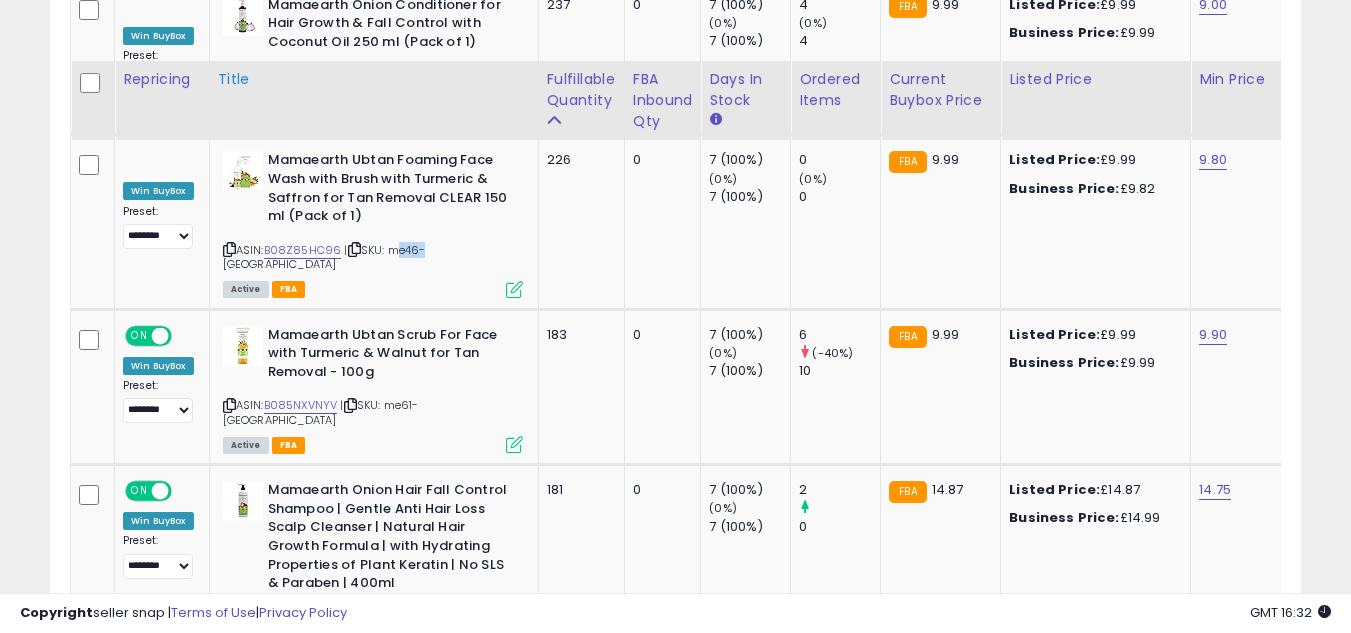 scroll, scrollTop: 2080, scrollLeft: 0, axis: vertical 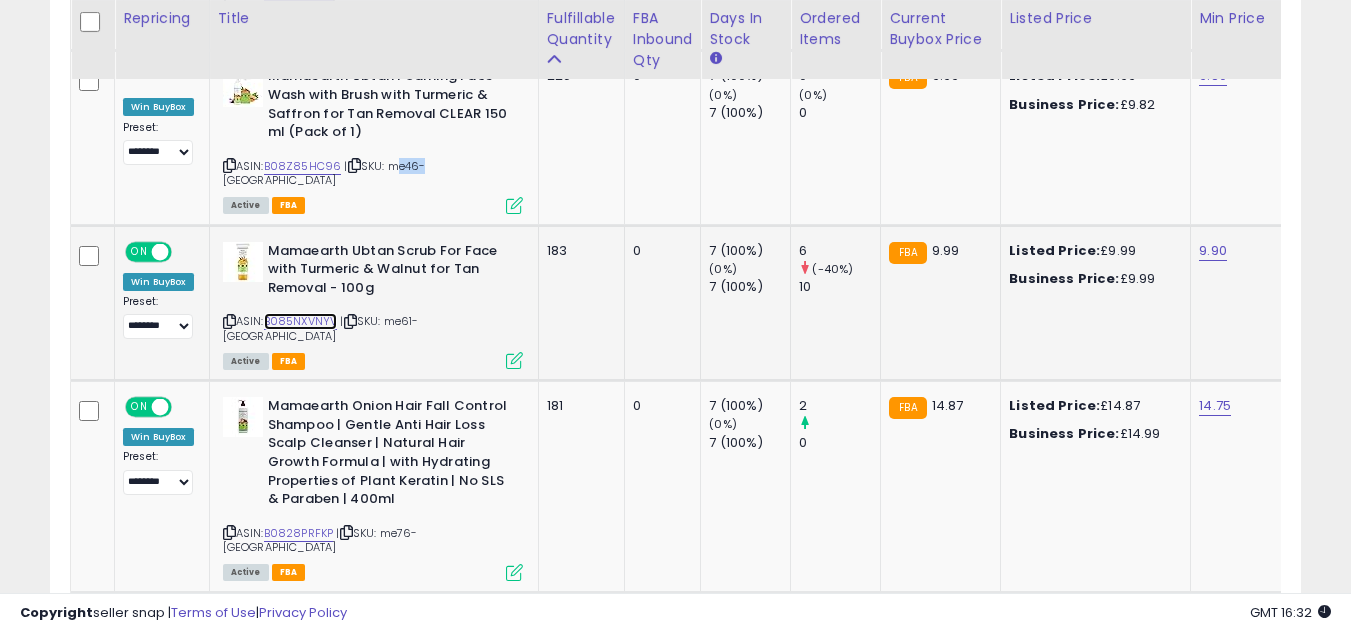 click on "B085NXVNYV" at bounding box center [301, 321] 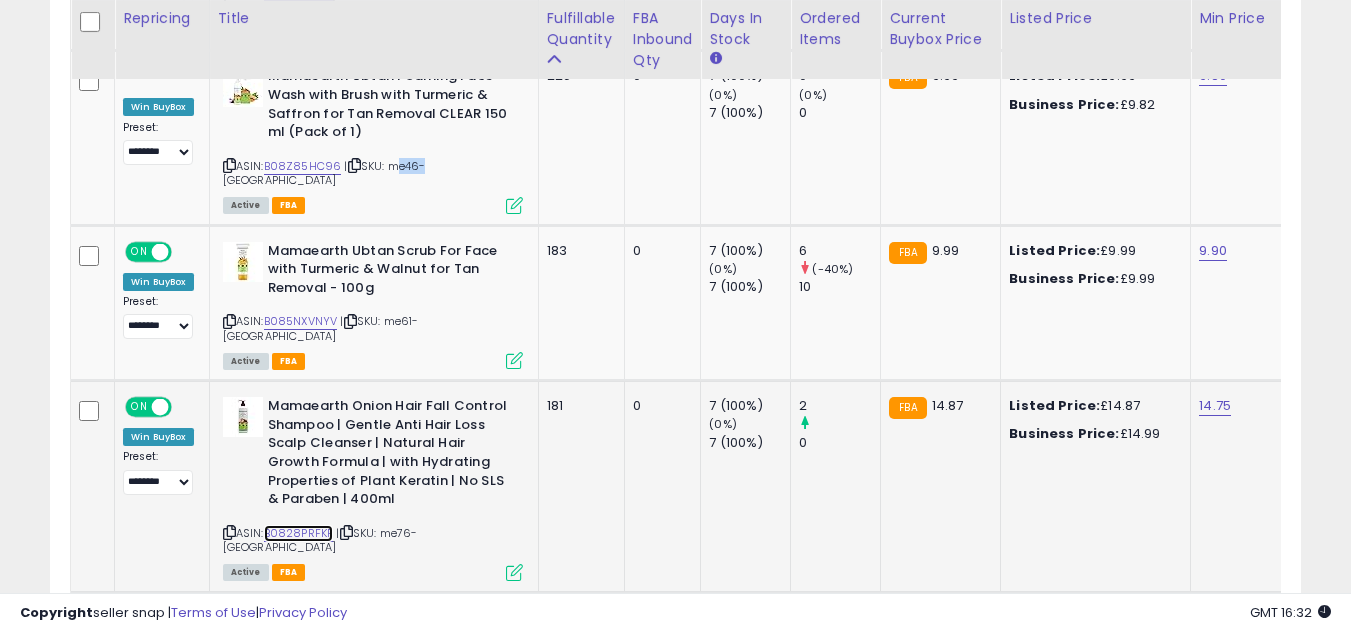 click on "B0828PRFKP" at bounding box center [299, 533] 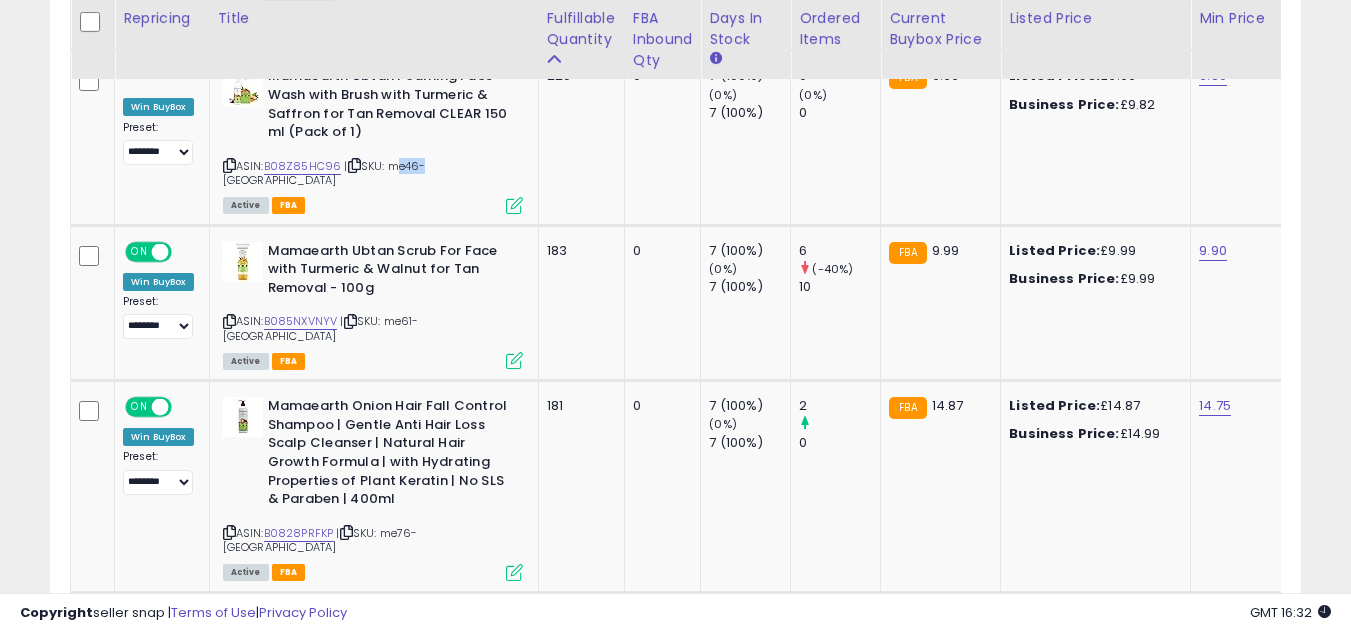 click on "B0794VVSFJ" at bounding box center [298, 688] 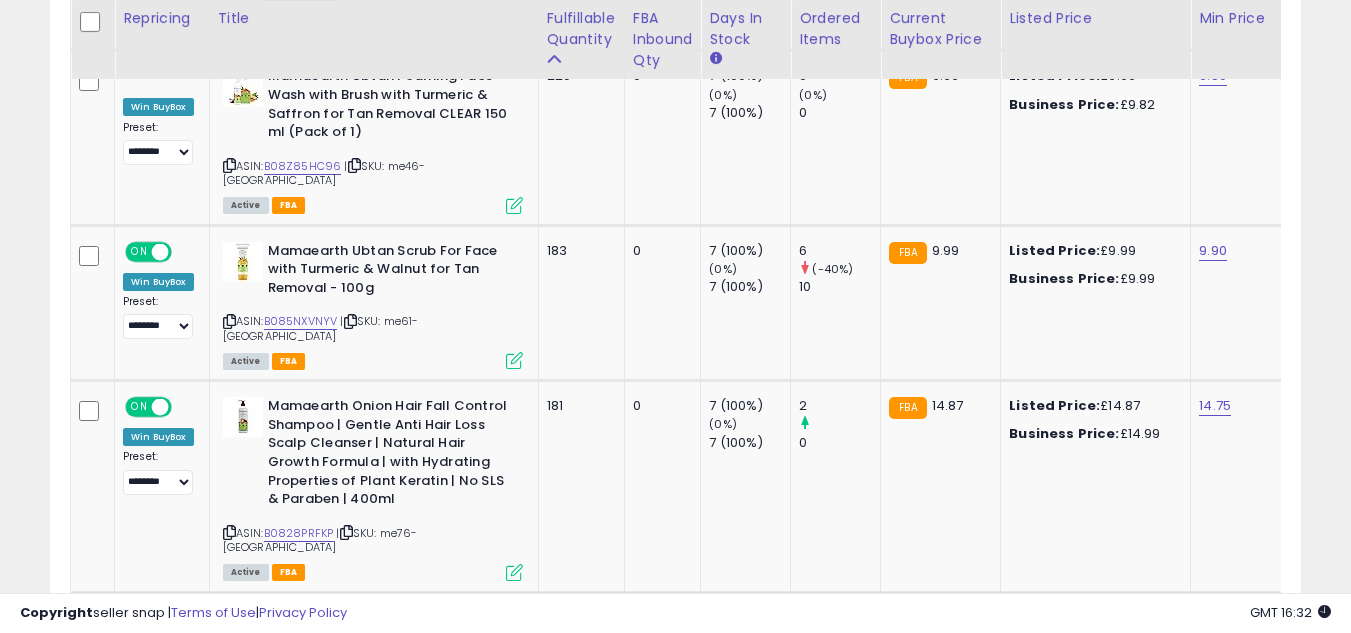 click on "|   SKU: me70b-uk" at bounding box center (323, 695) 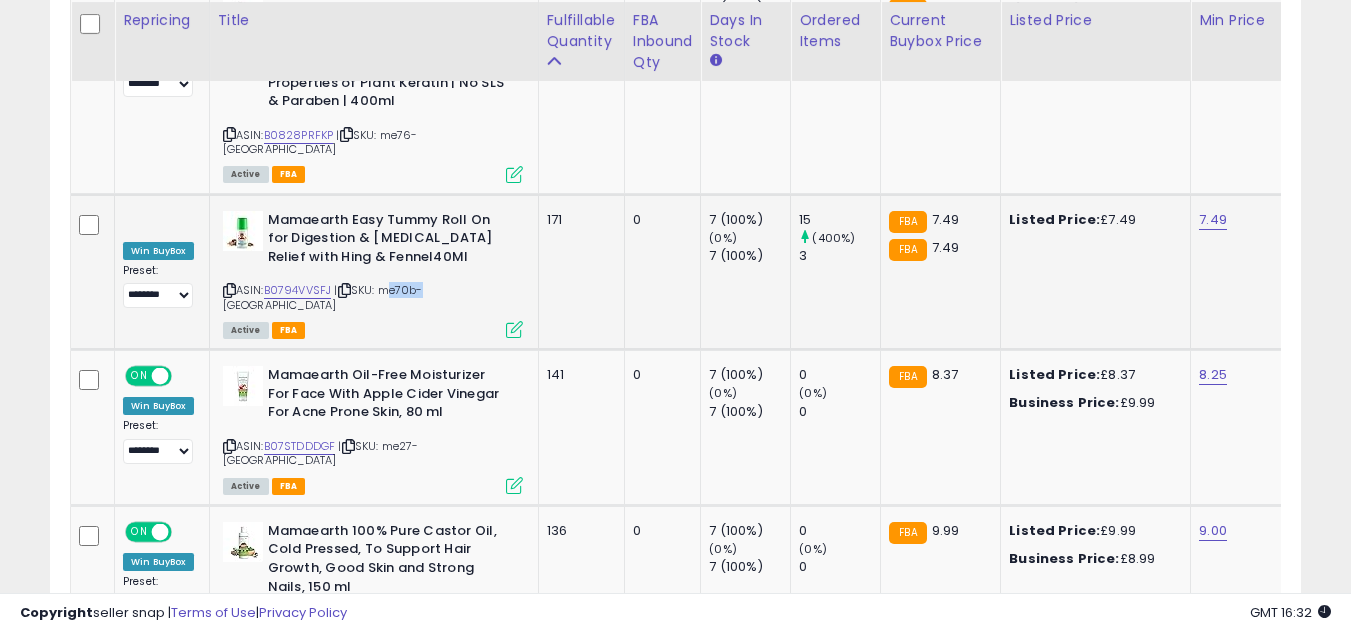 scroll, scrollTop: 2480, scrollLeft: 0, axis: vertical 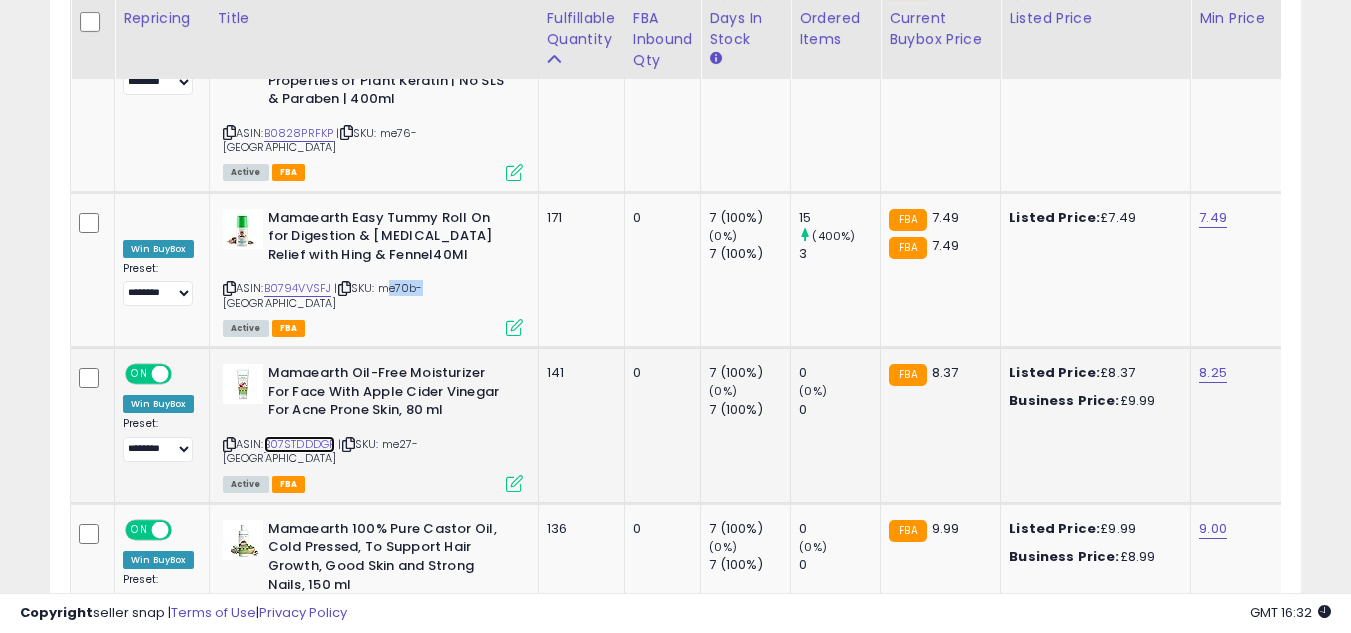 click on "B07STDDDGF" at bounding box center [300, 444] 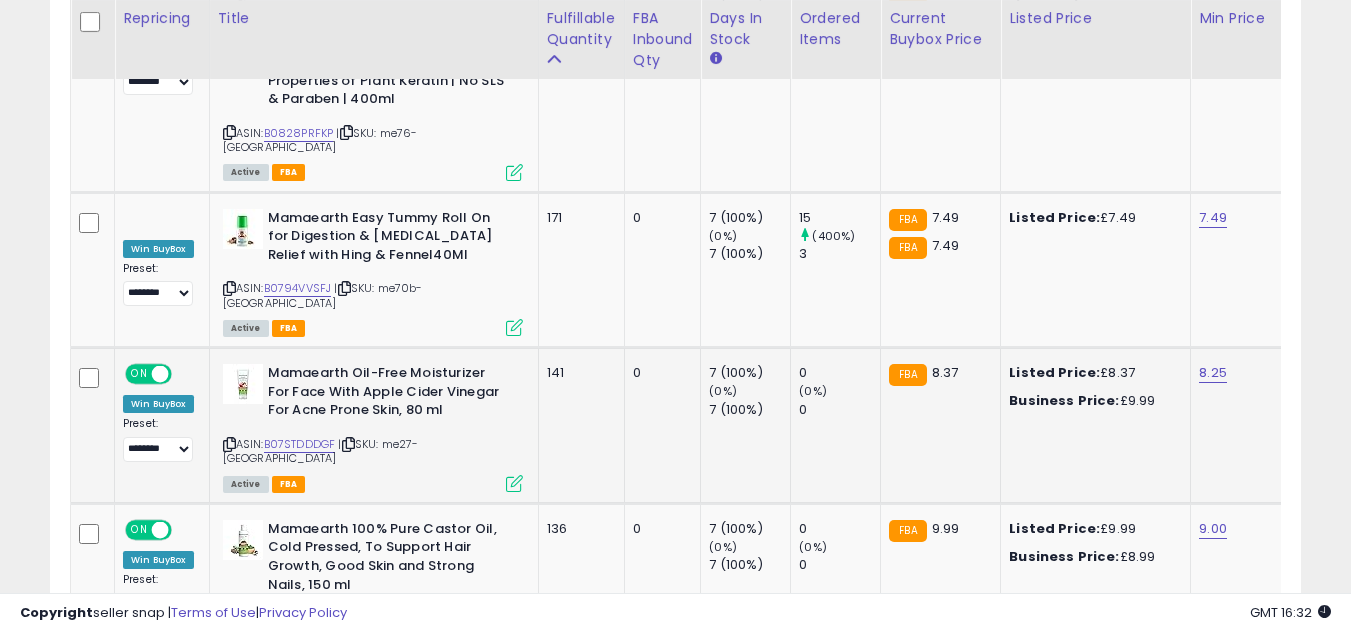 click on "|   SKU: me27-uk" at bounding box center (321, 451) 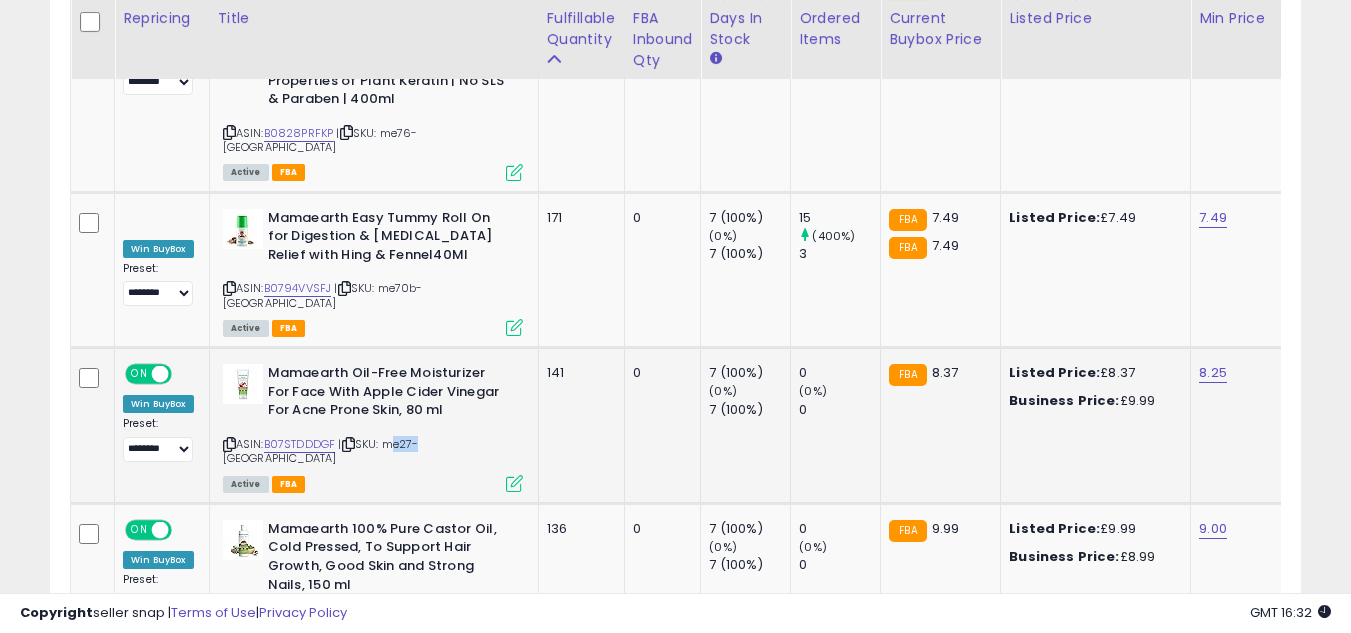 click on "|   SKU: me27-uk" at bounding box center [321, 451] 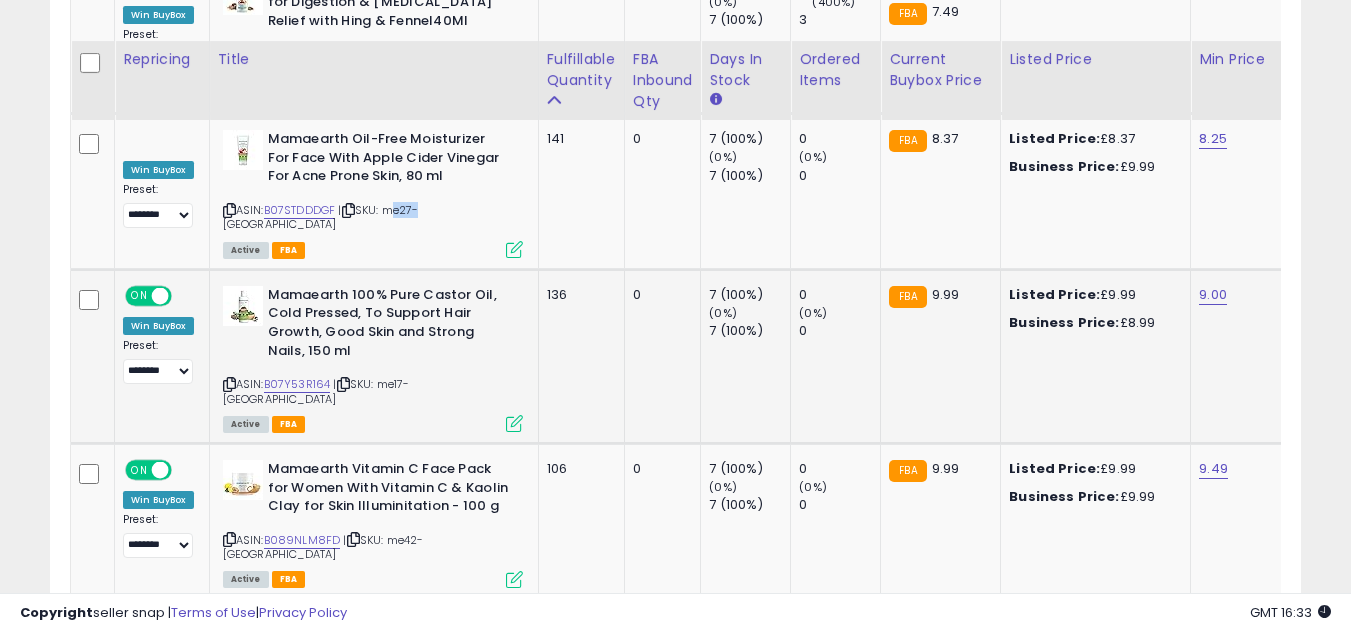 scroll, scrollTop: 2760, scrollLeft: 0, axis: vertical 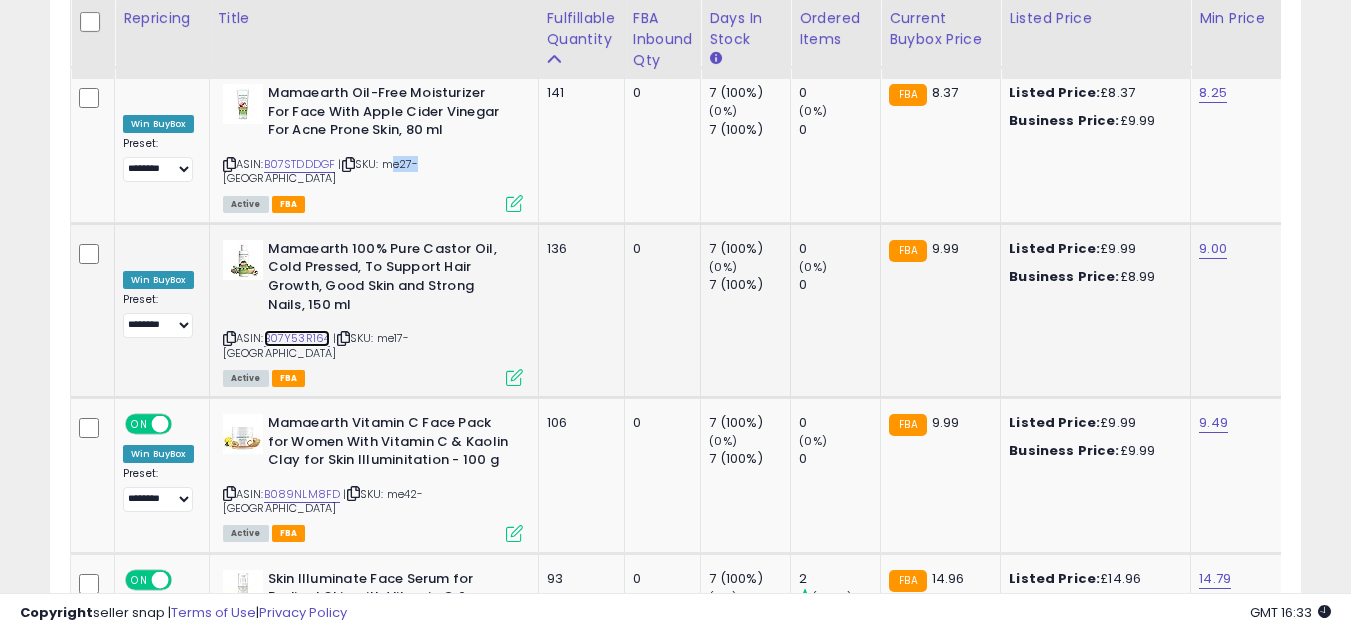 click on "B07Y53R164" at bounding box center [297, 338] 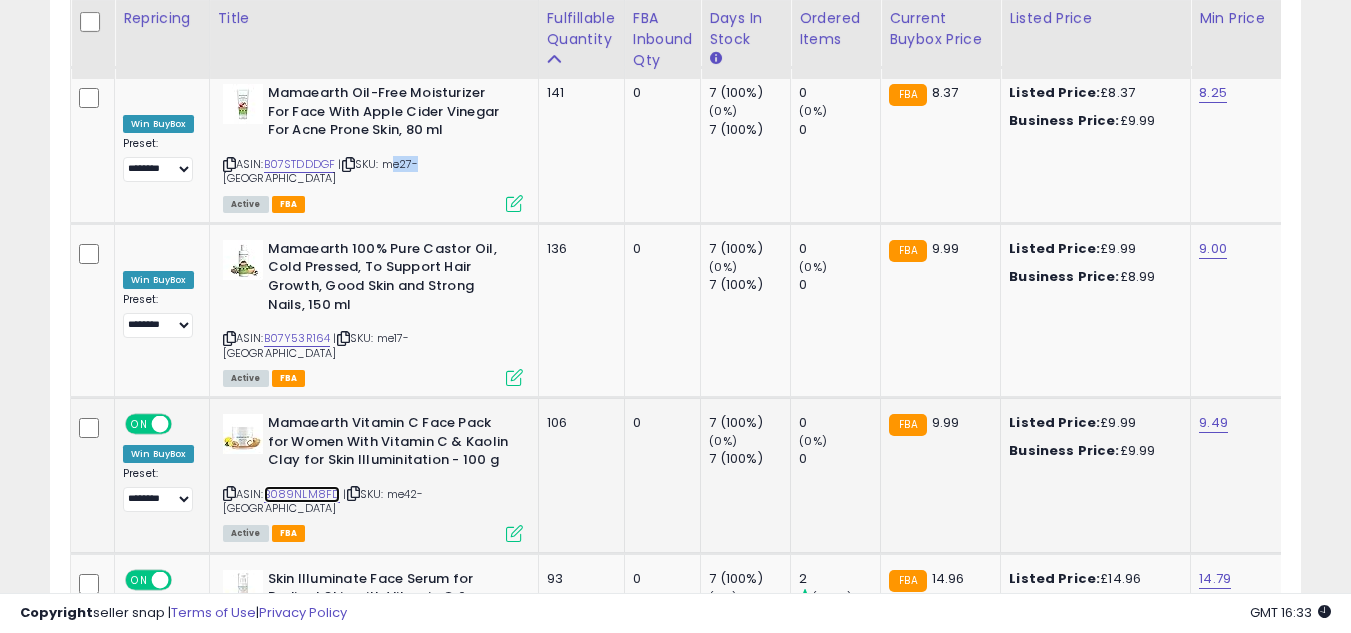 click on "B089NLM8FD" at bounding box center [302, 494] 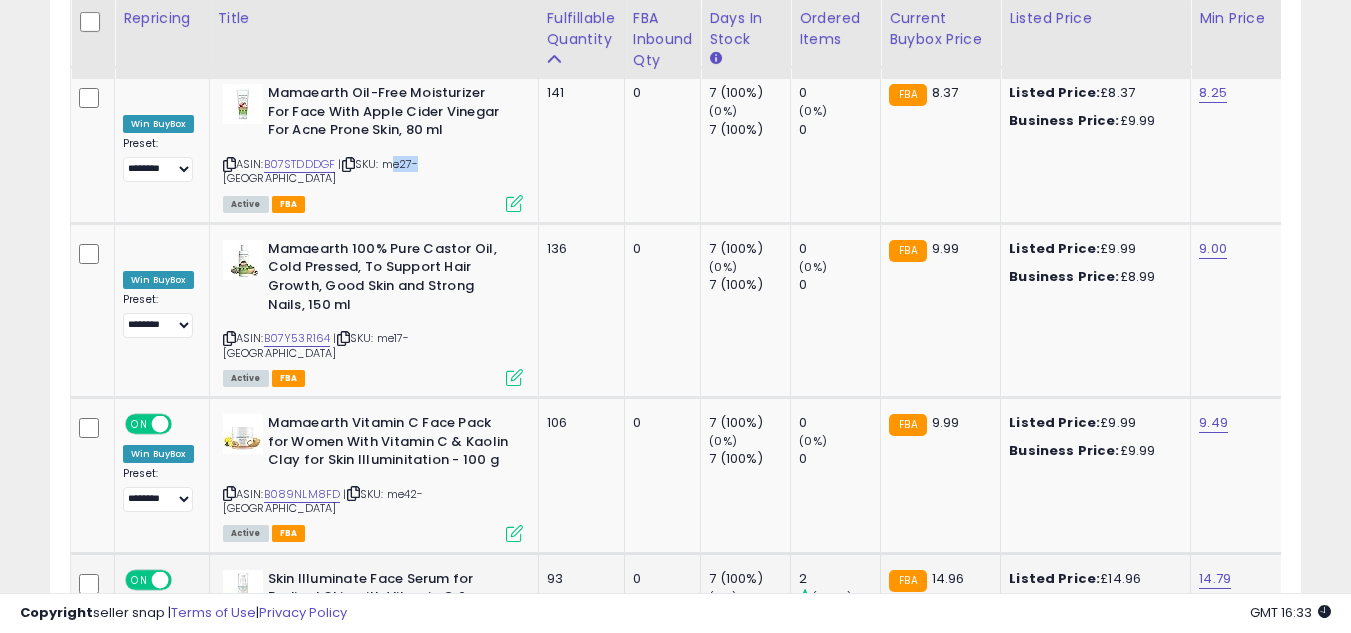 click on "B082NWX7JC" at bounding box center (301, 649) 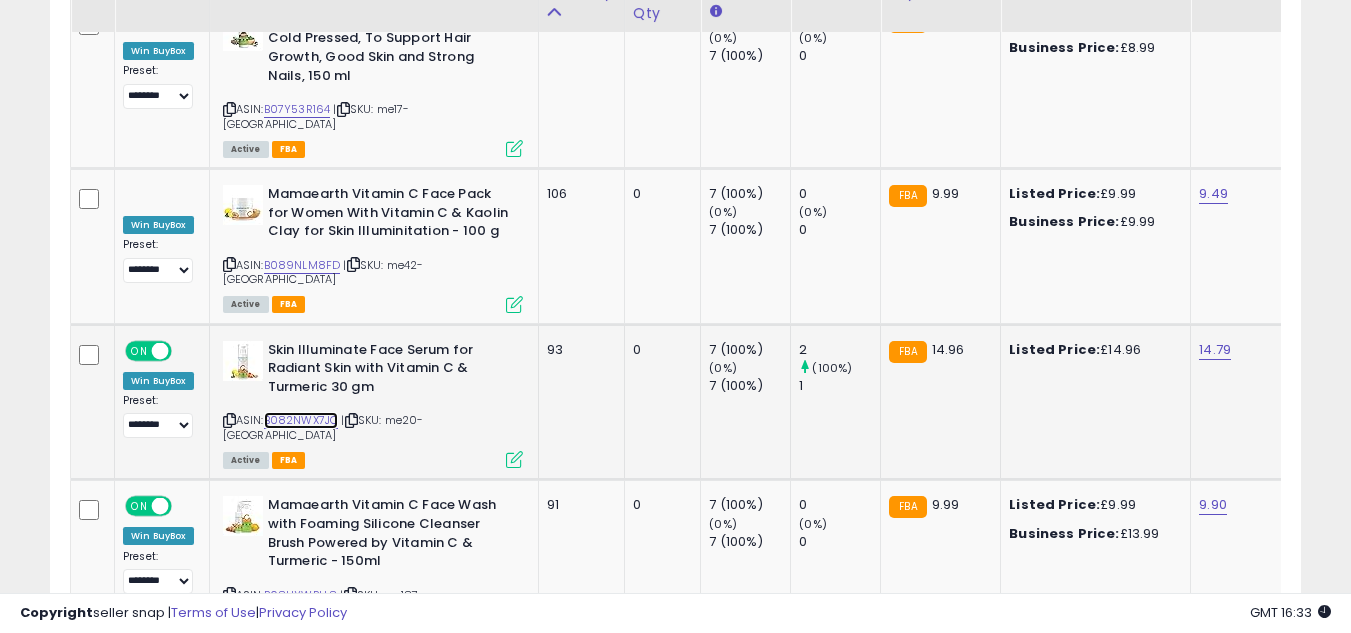 scroll, scrollTop: 3000, scrollLeft: 0, axis: vertical 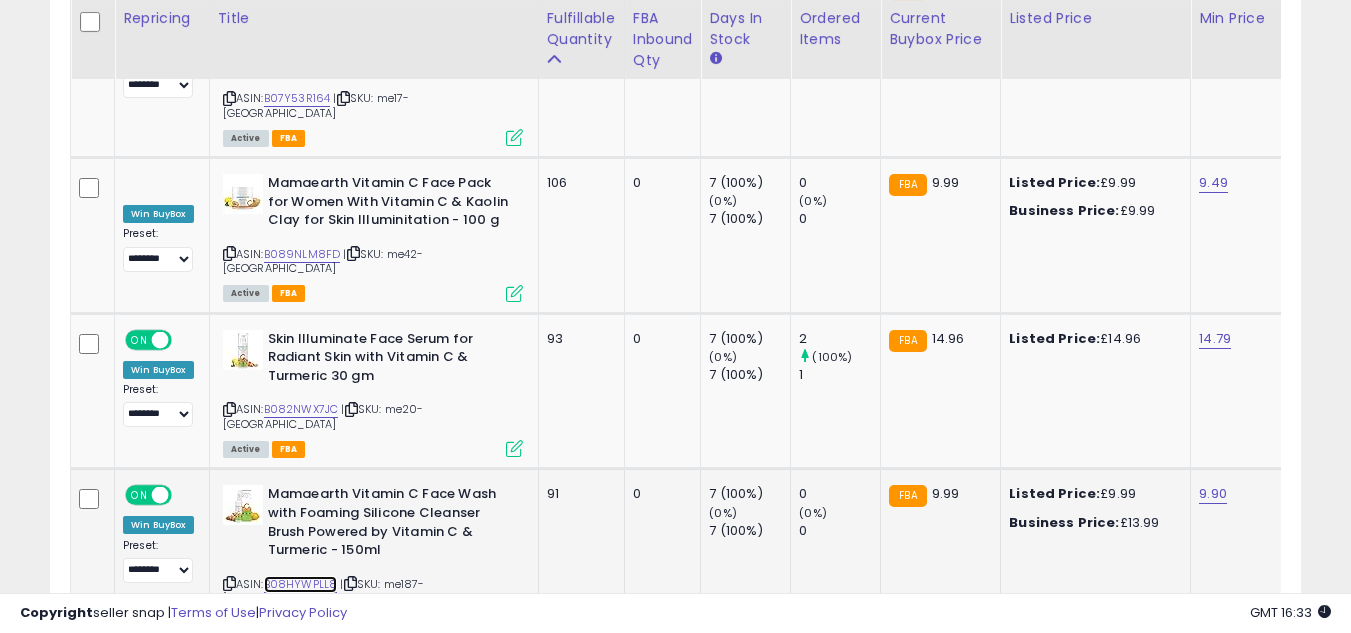 click on "B08HYWPLL8" at bounding box center (301, 584) 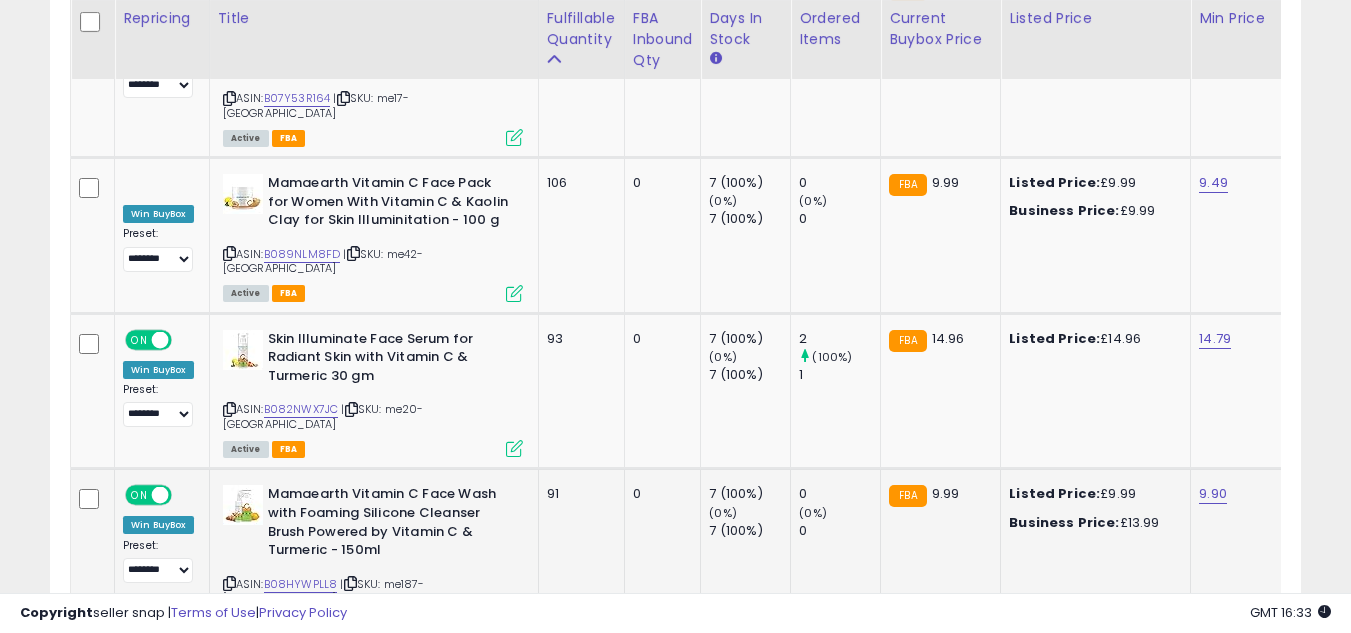 click on "|   SKU: me187-uk" at bounding box center [324, 591] 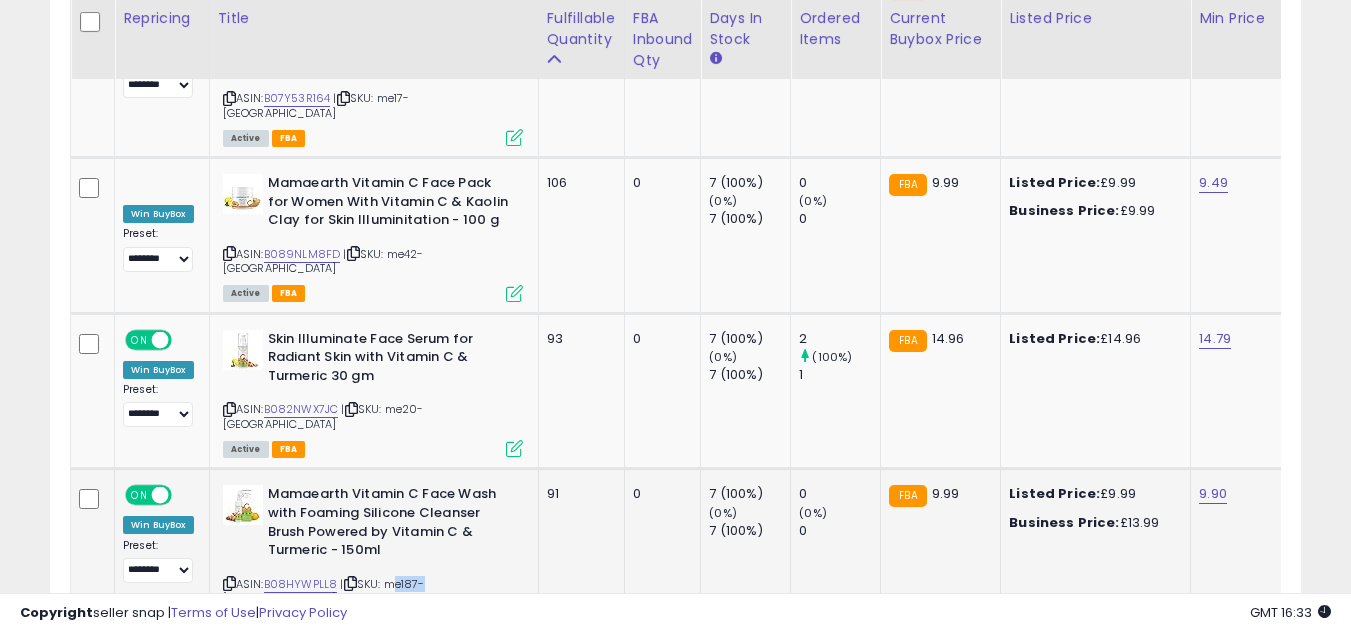 click on "|   SKU: me187-uk" at bounding box center [324, 591] 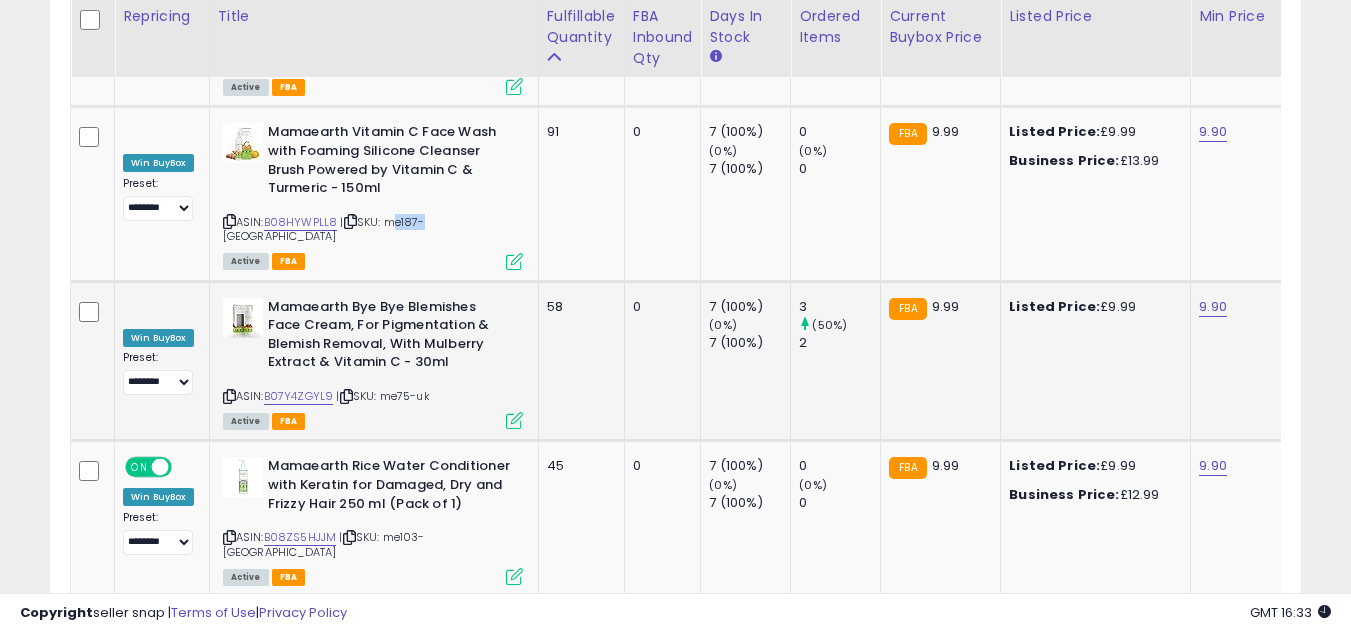 scroll, scrollTop: 3360, scrollLeft: 0, axis: vertical 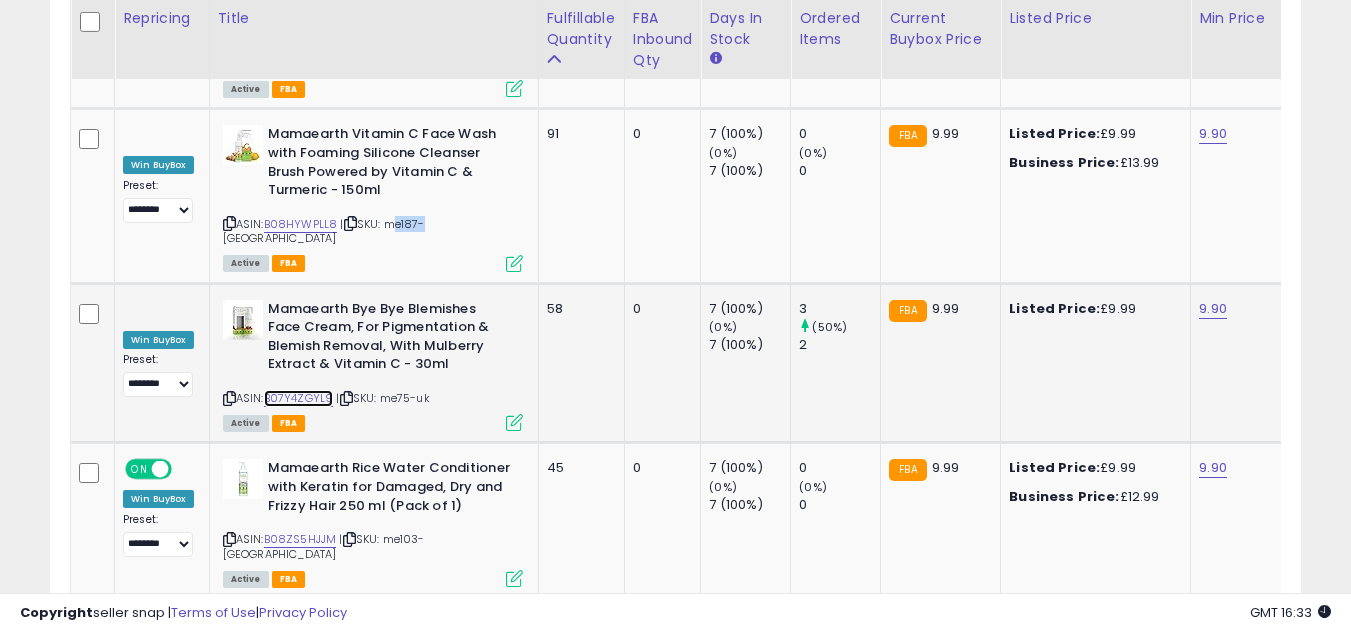 click on "B07Y4ZGYL9" at bounding box center [299, 398] 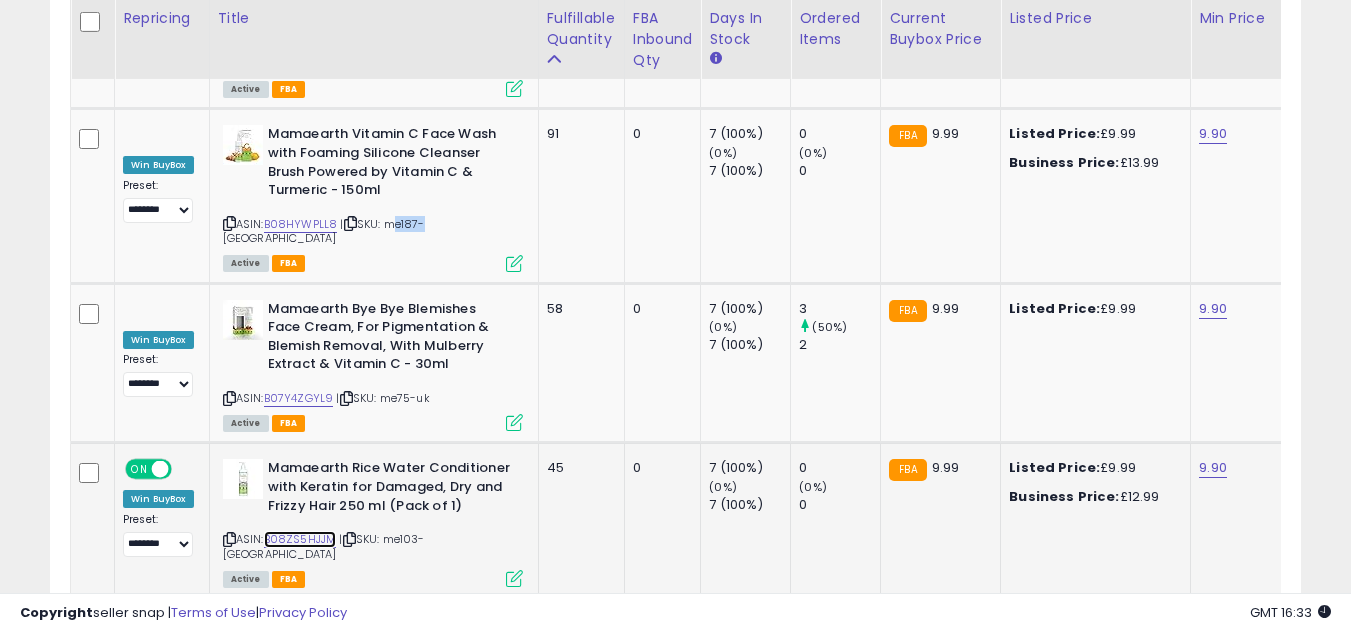 click on "B08ZS5HJJM" at bounding box center (300, 539) 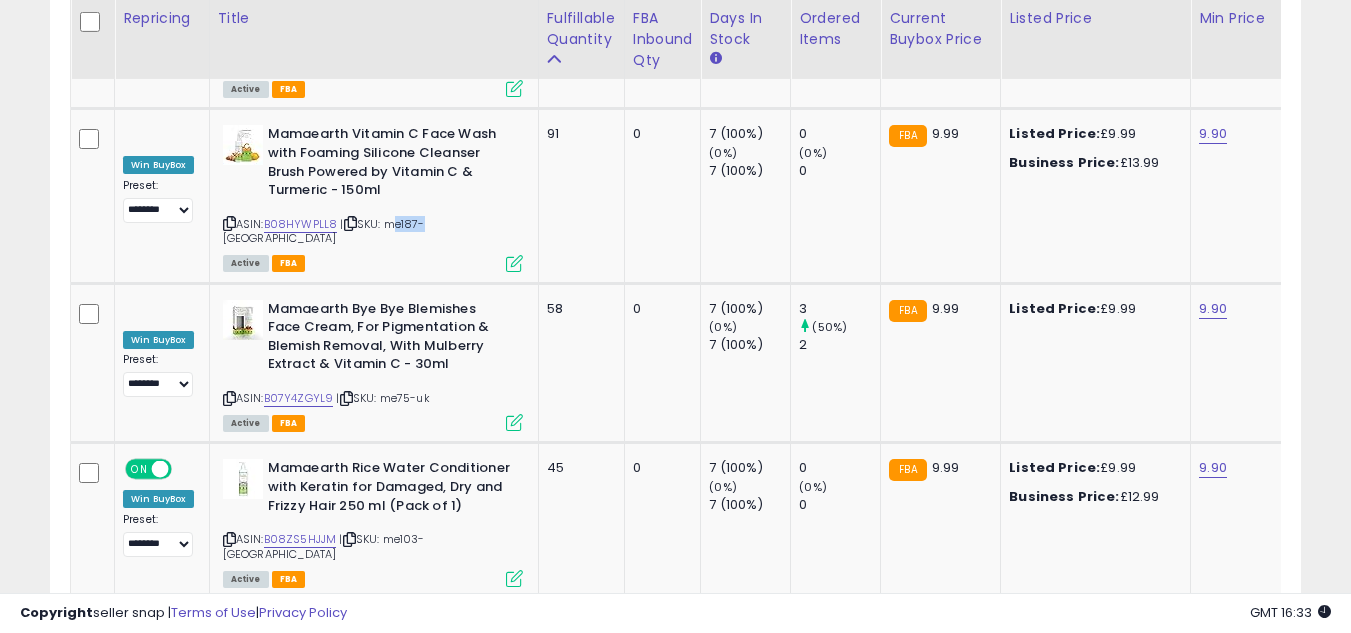 click on "B0BG8GPD5F" at bounding box center (300, 676) 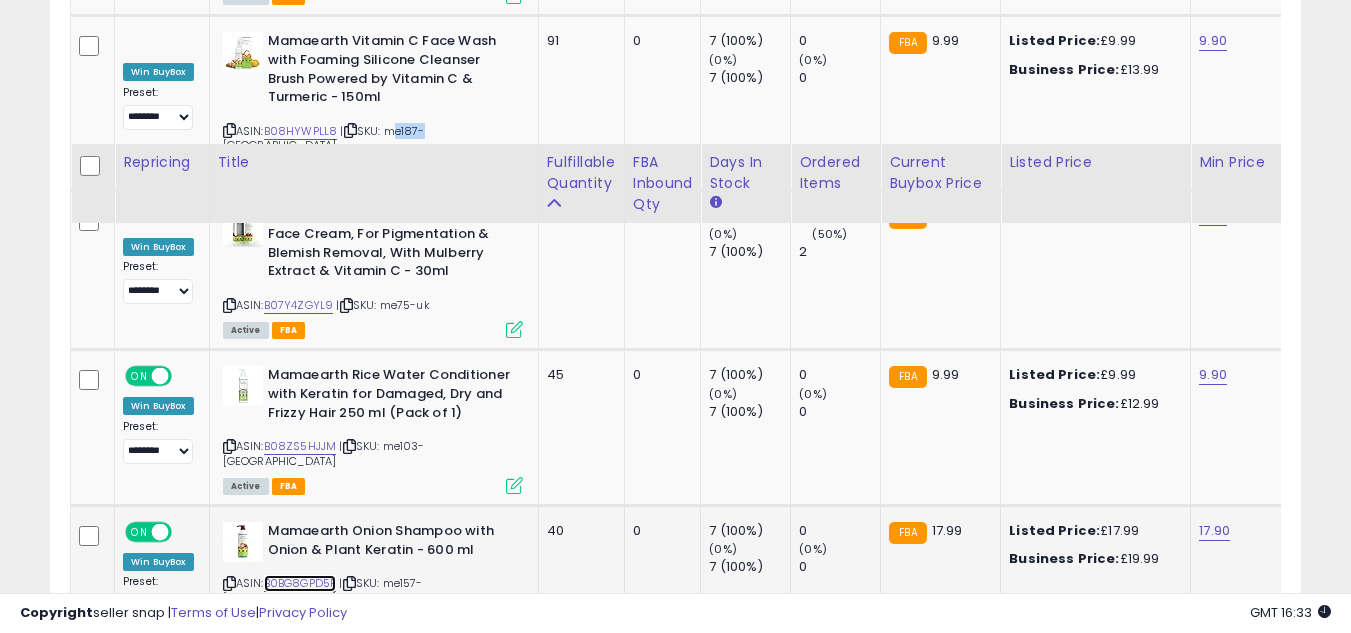 scroll, scrollTop: 3640, scrollLeft: 0, axis: vertical 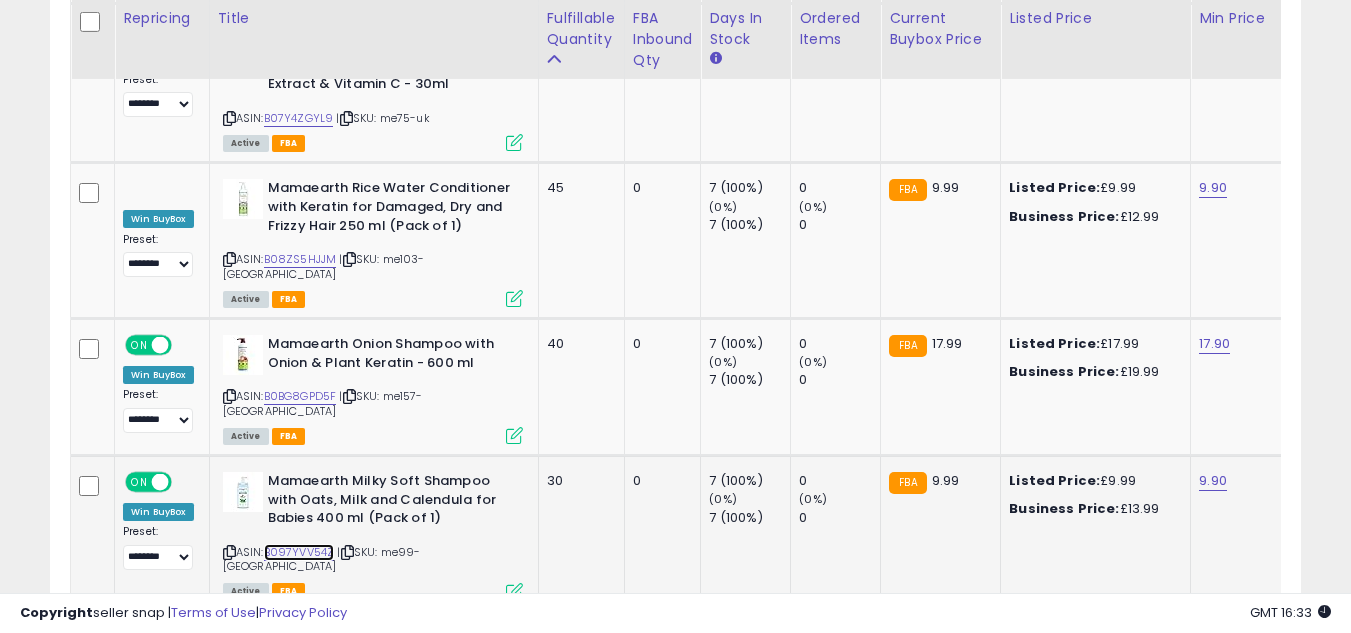 click on "B097YVV54Z" at bounding box center (299, 552) 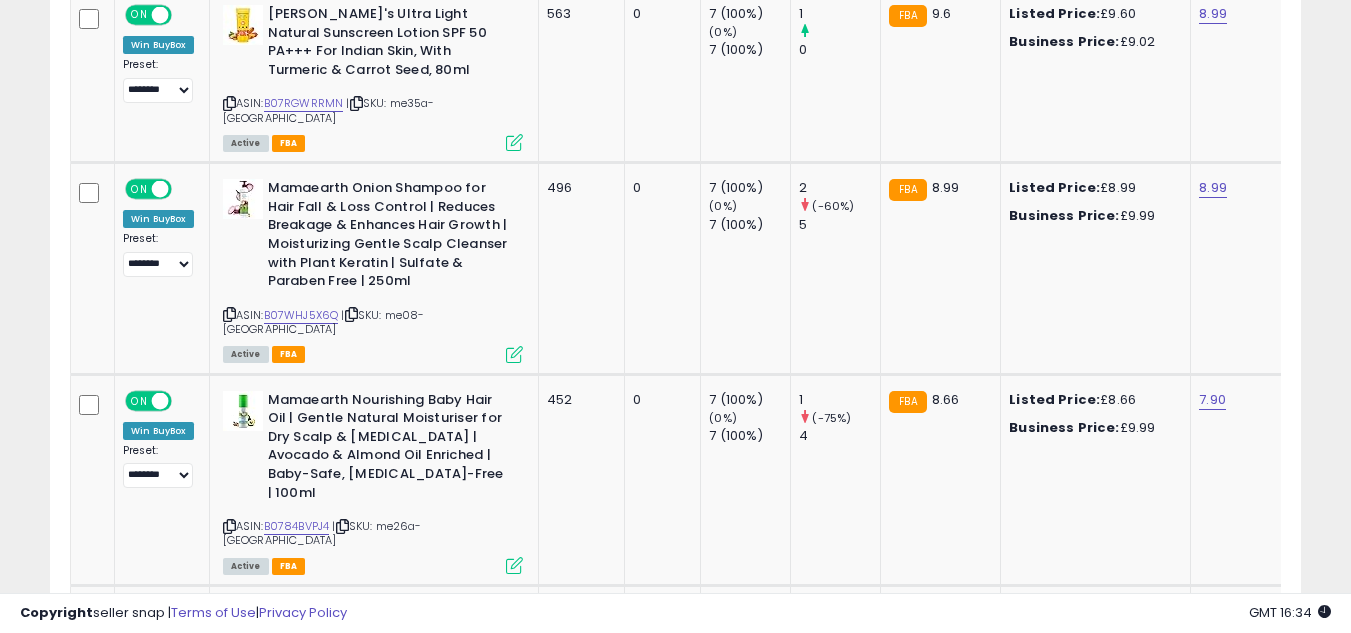 scroll, scrollTop: 138, scrollLeft: 0, axis: vertical 